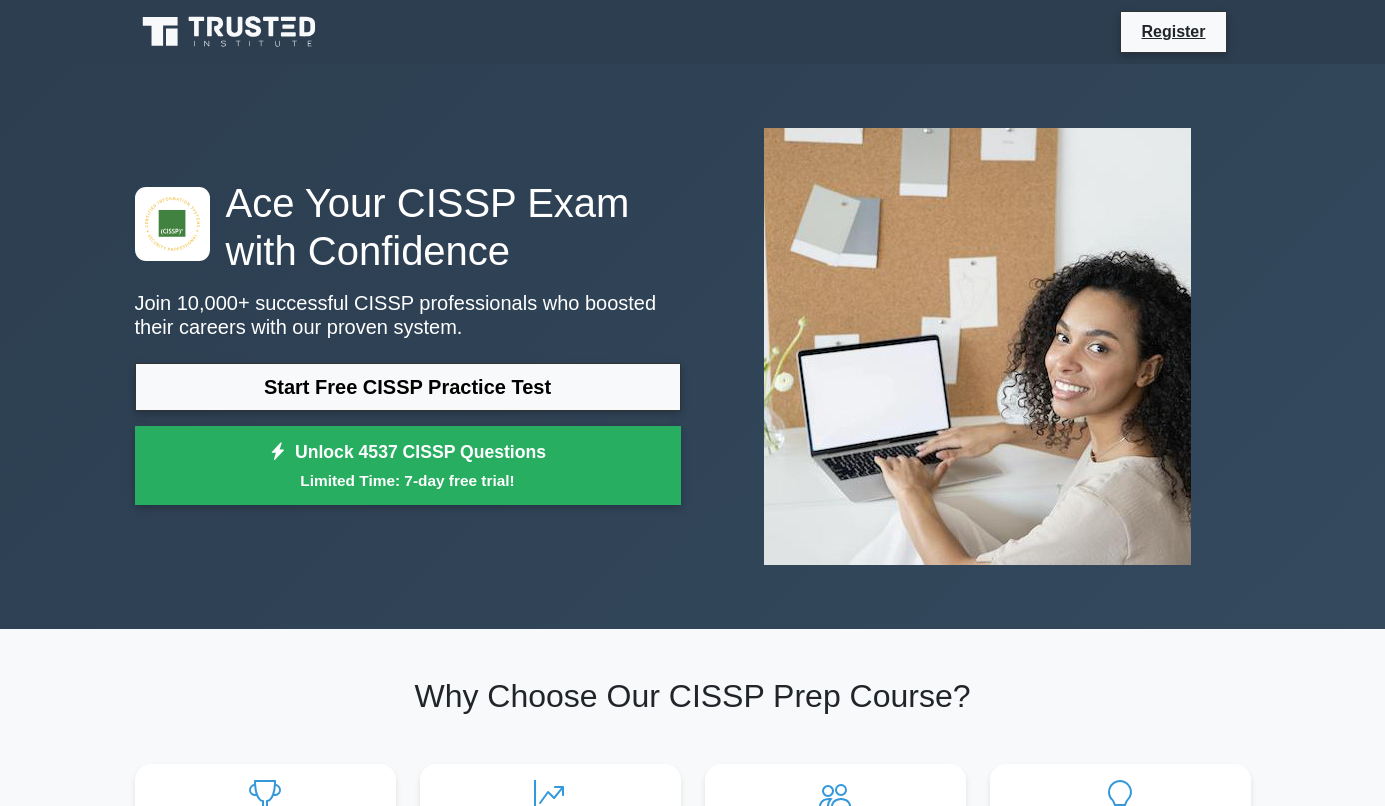 scroll, scrollTop: 0, scrollLeft: 0, axis: both 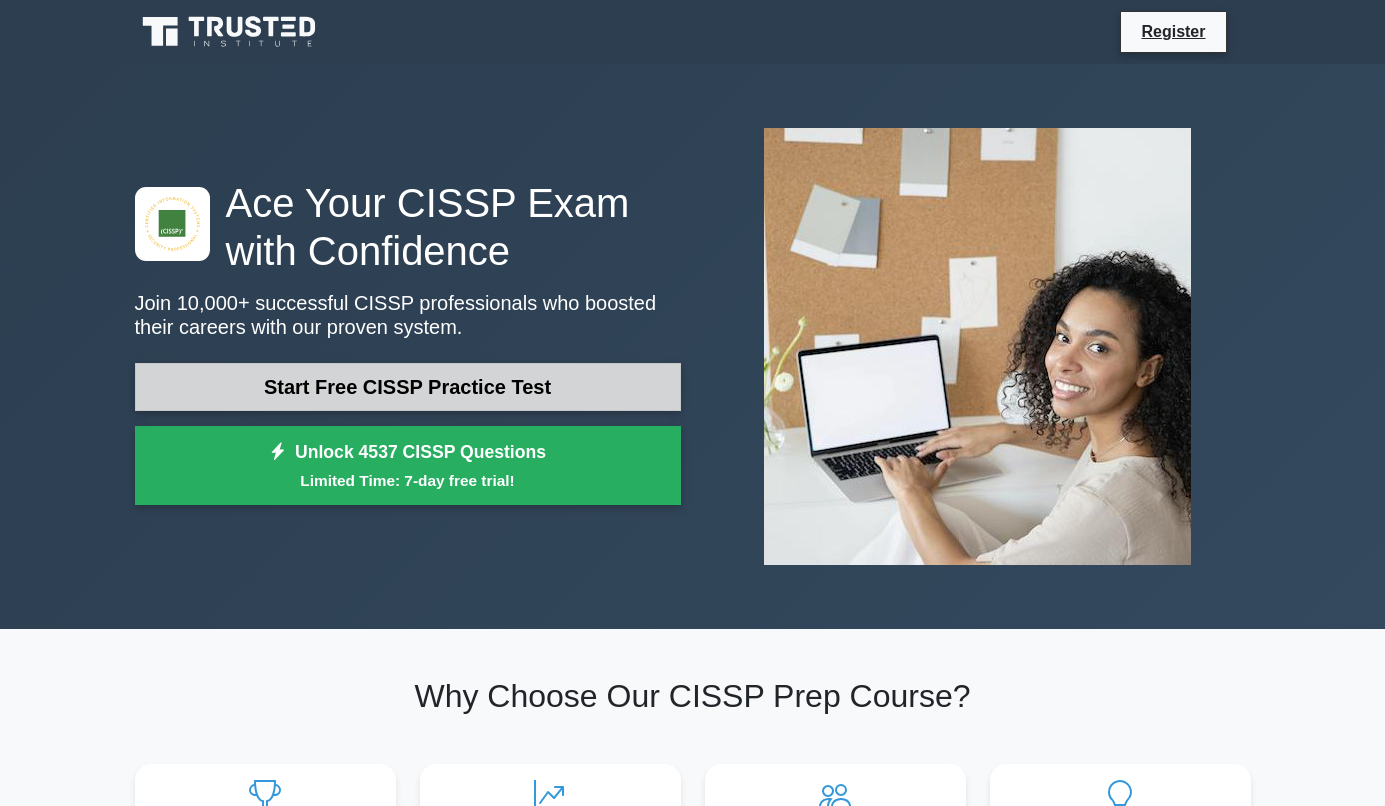 click on "Start Free CISSP Practice Test" at bounding box center [408, 387] 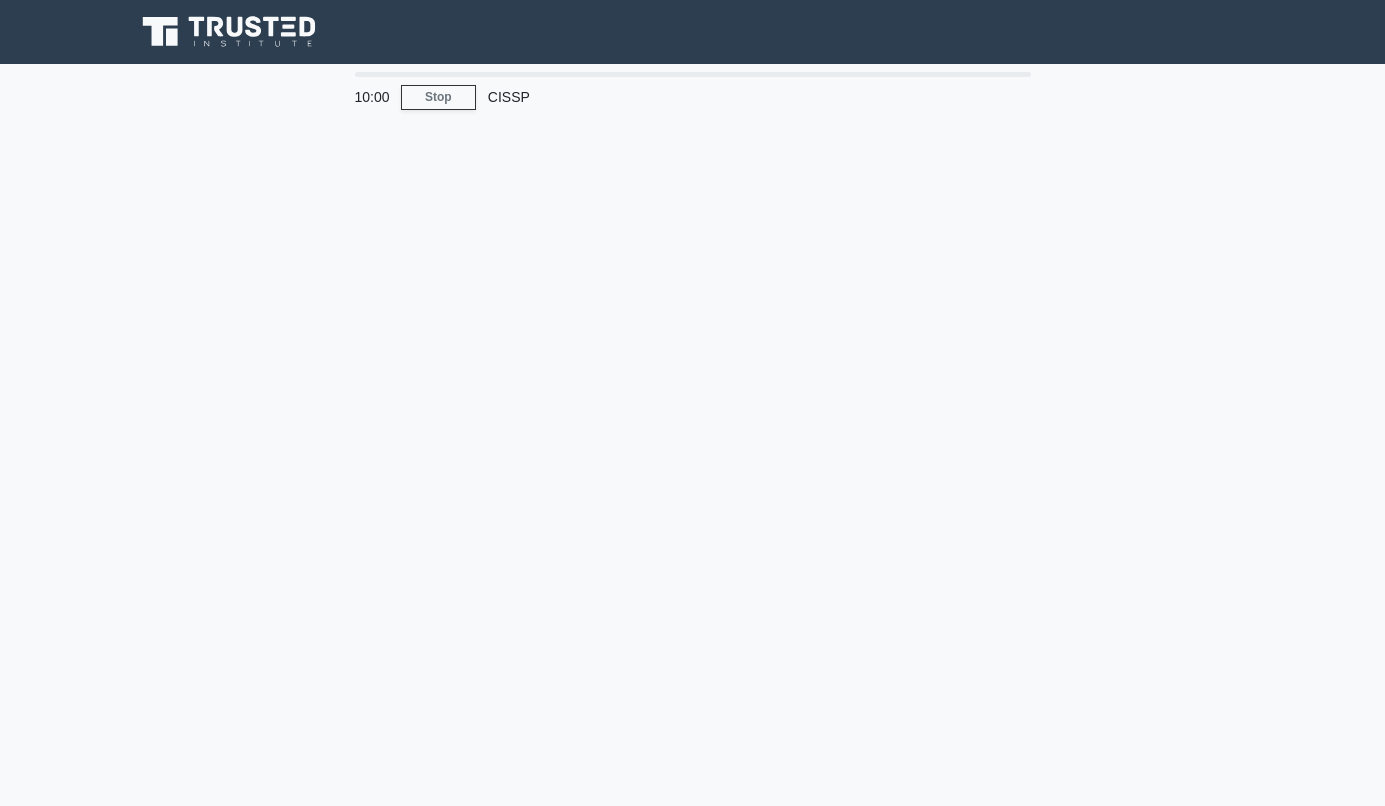 scroll, scrollTop: 0, scrollLeft: 0, axis: both 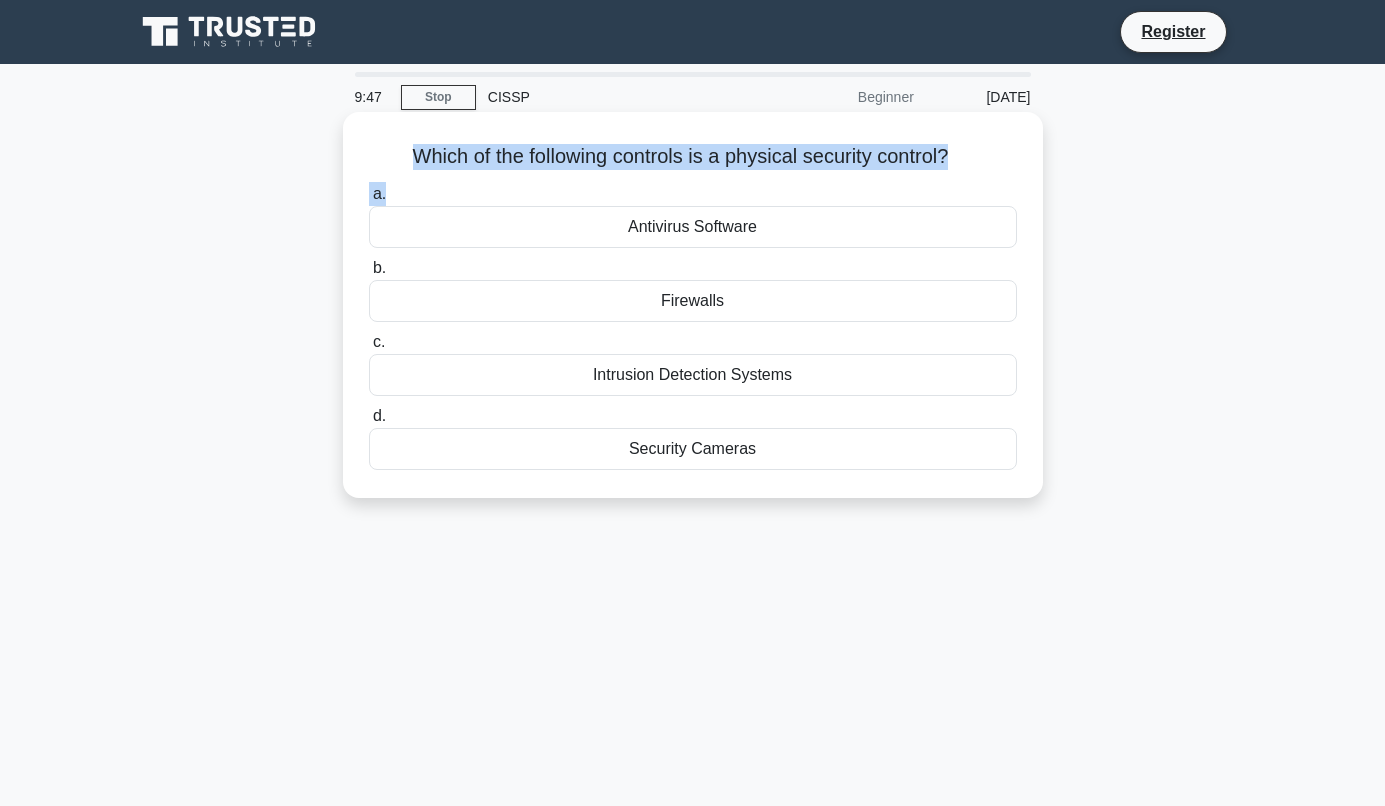 drag, startPoint x: 401, startPoint y: 156, endPoint x: 955, endPoint y: 177, distance: 554.3979 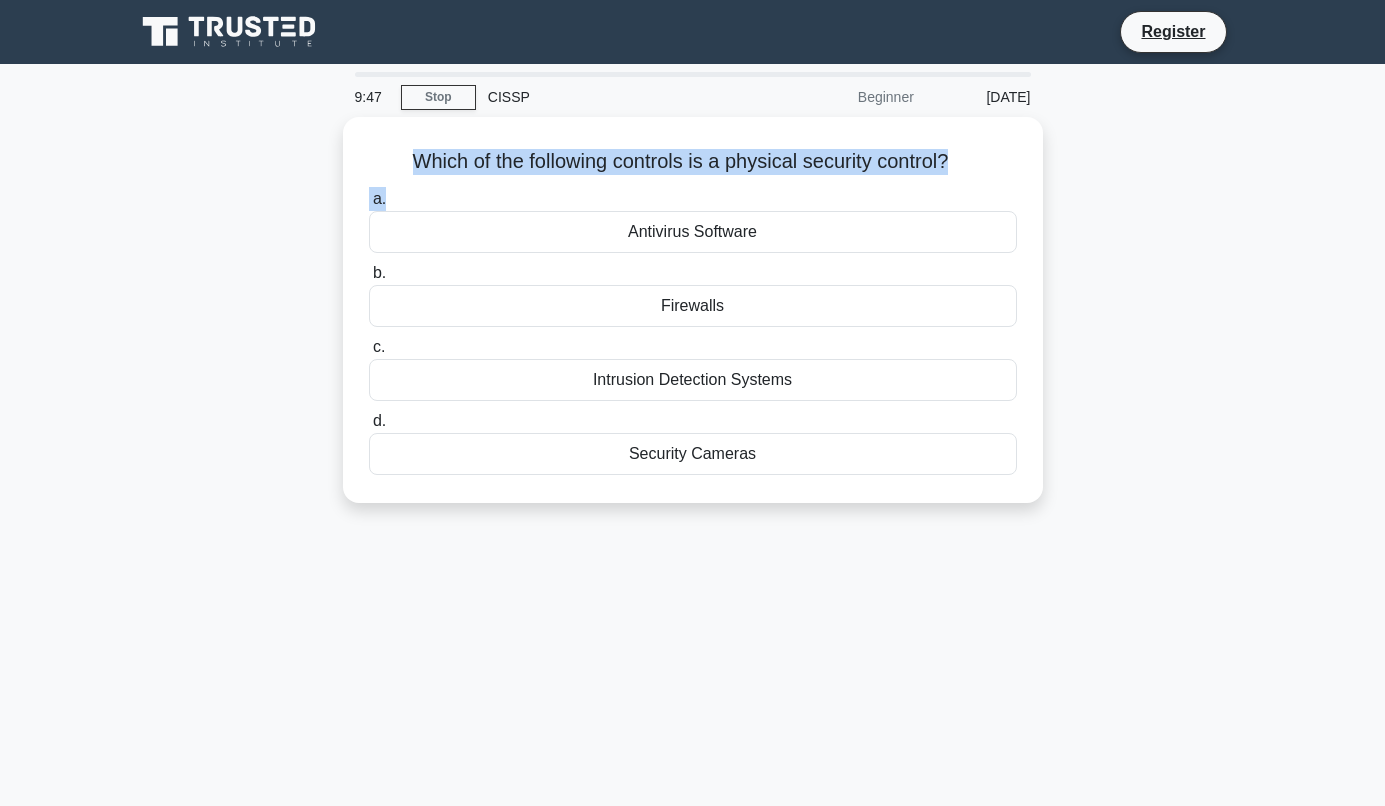 copy on "Which of the following controls is a physical security control?
.spinner_0XTQ{transform-origin:center;animation:spinner_y6GP .75s linear infinite}@keyframes spinner_y6GP{100%{transform:rotate(360deg)}}
a." 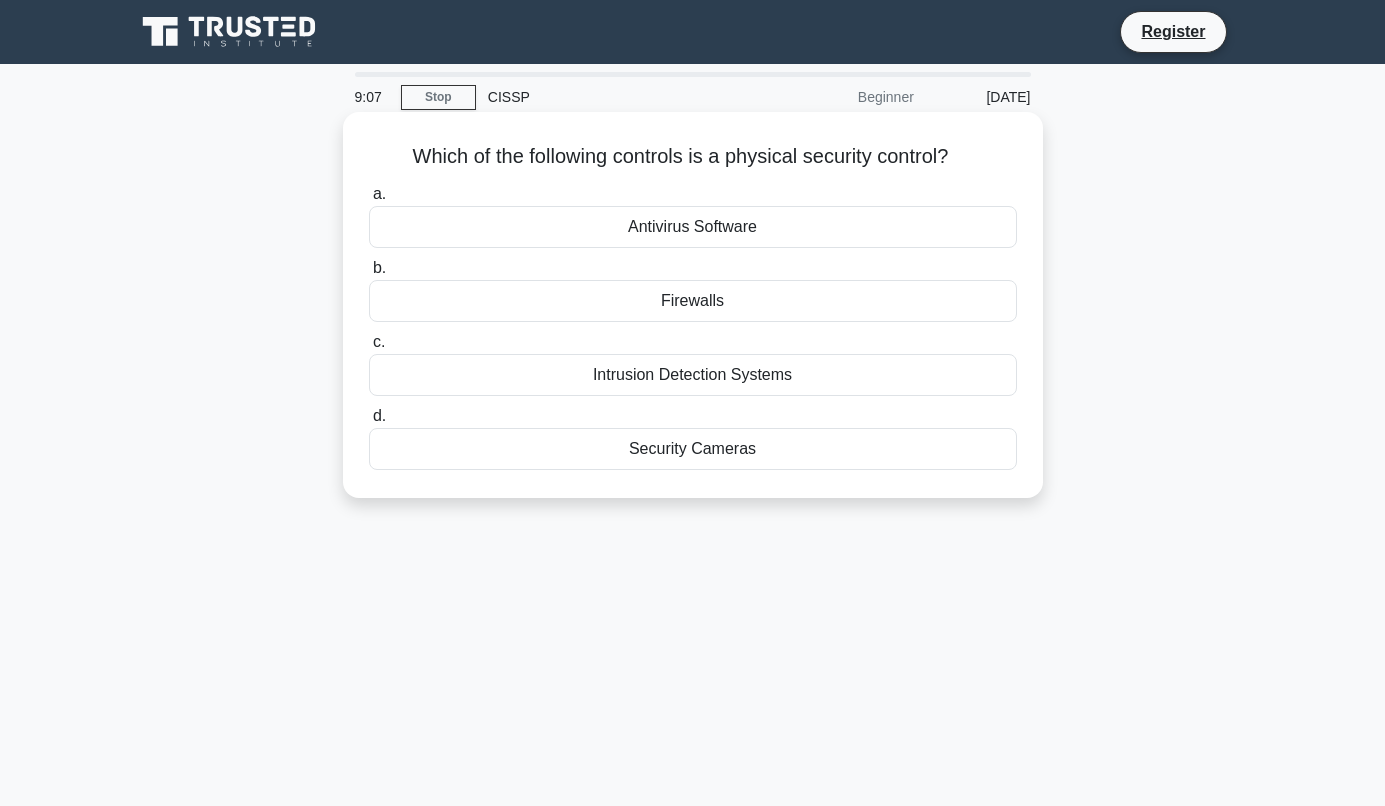 click on "Security Cameras" at bounding box center [693, 449] 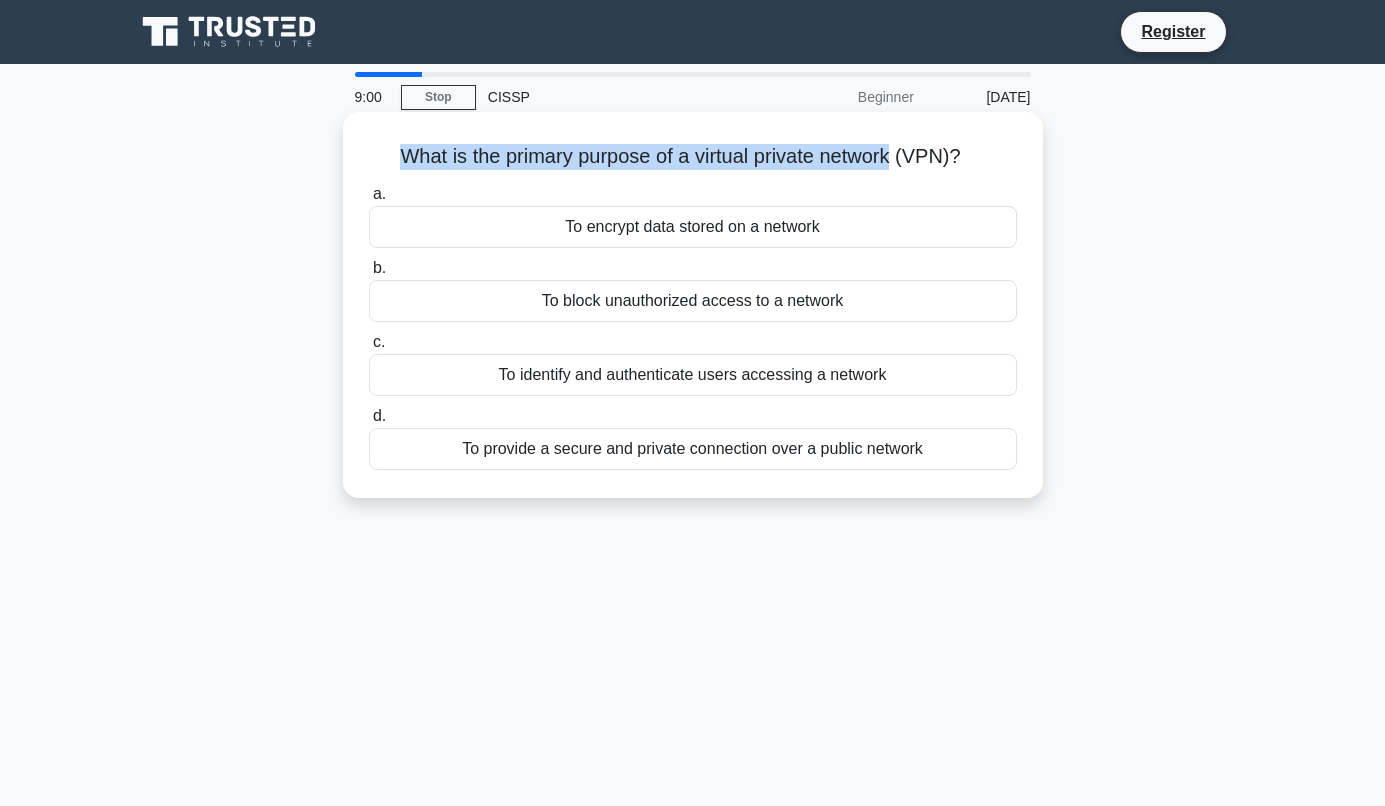 drag, startPoint x: 382, startPoint y: 156, endPoint x: 900, endPoint y: 161, distance: 518.0241 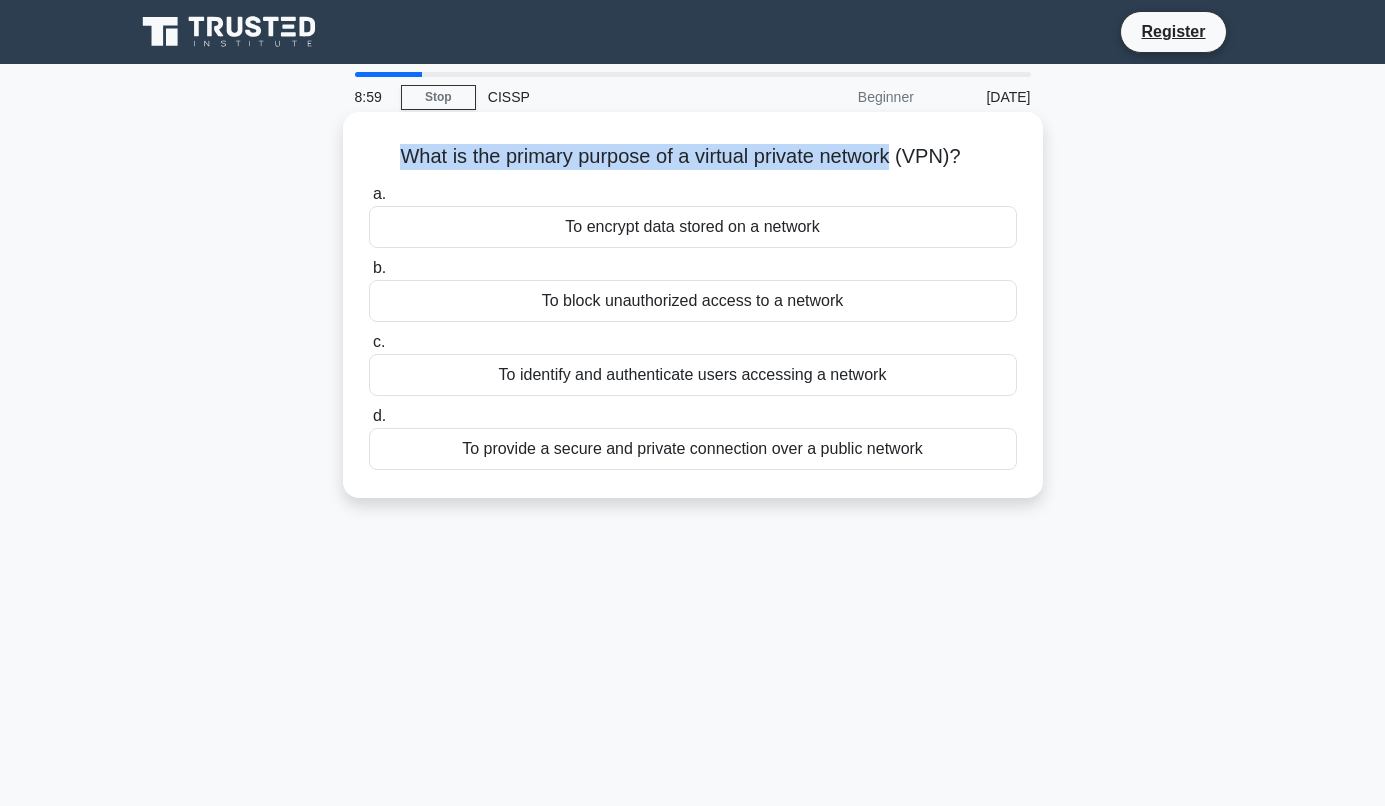 copy on "What is the primary purpose of a virtual private network" 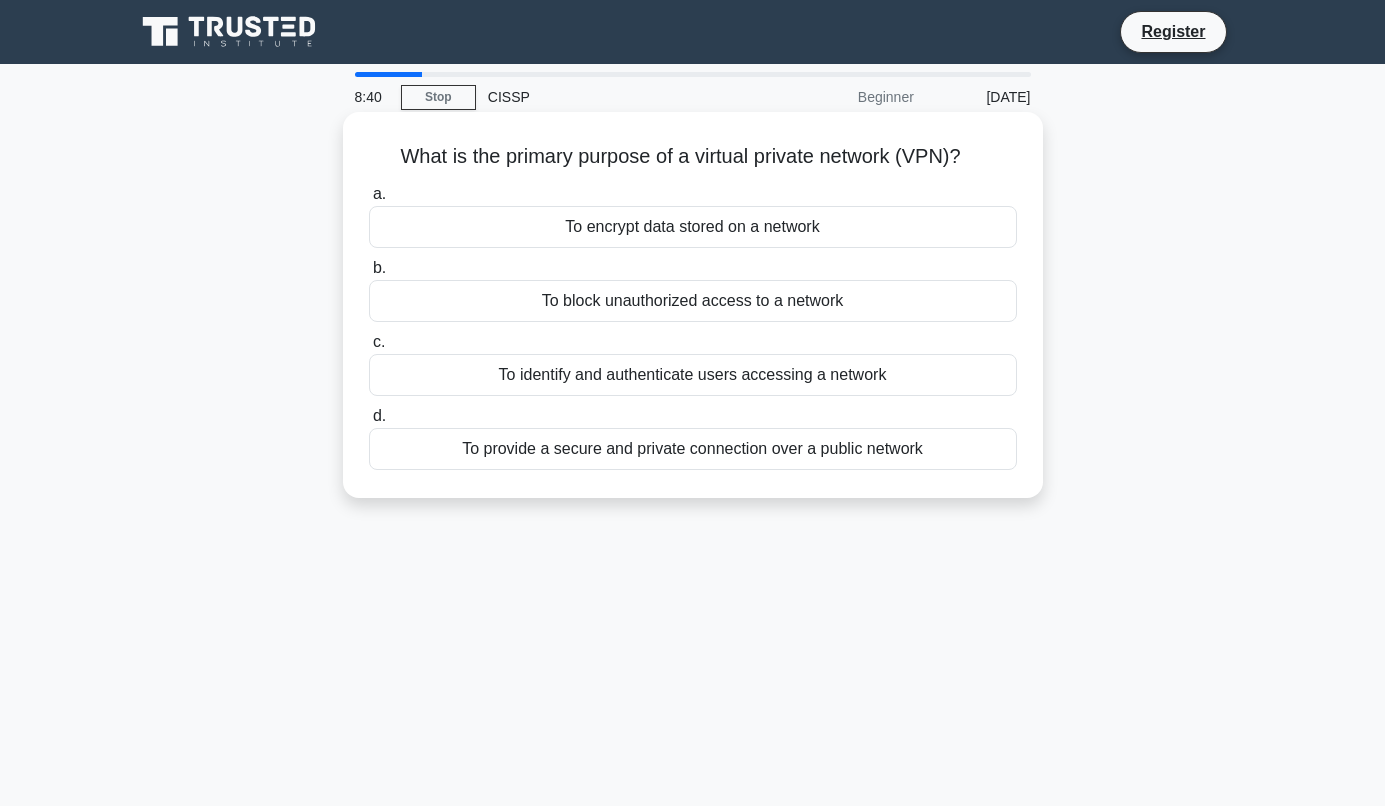 click on "To provide a secure and private connection over a public network" at bounding box center [693, 449] 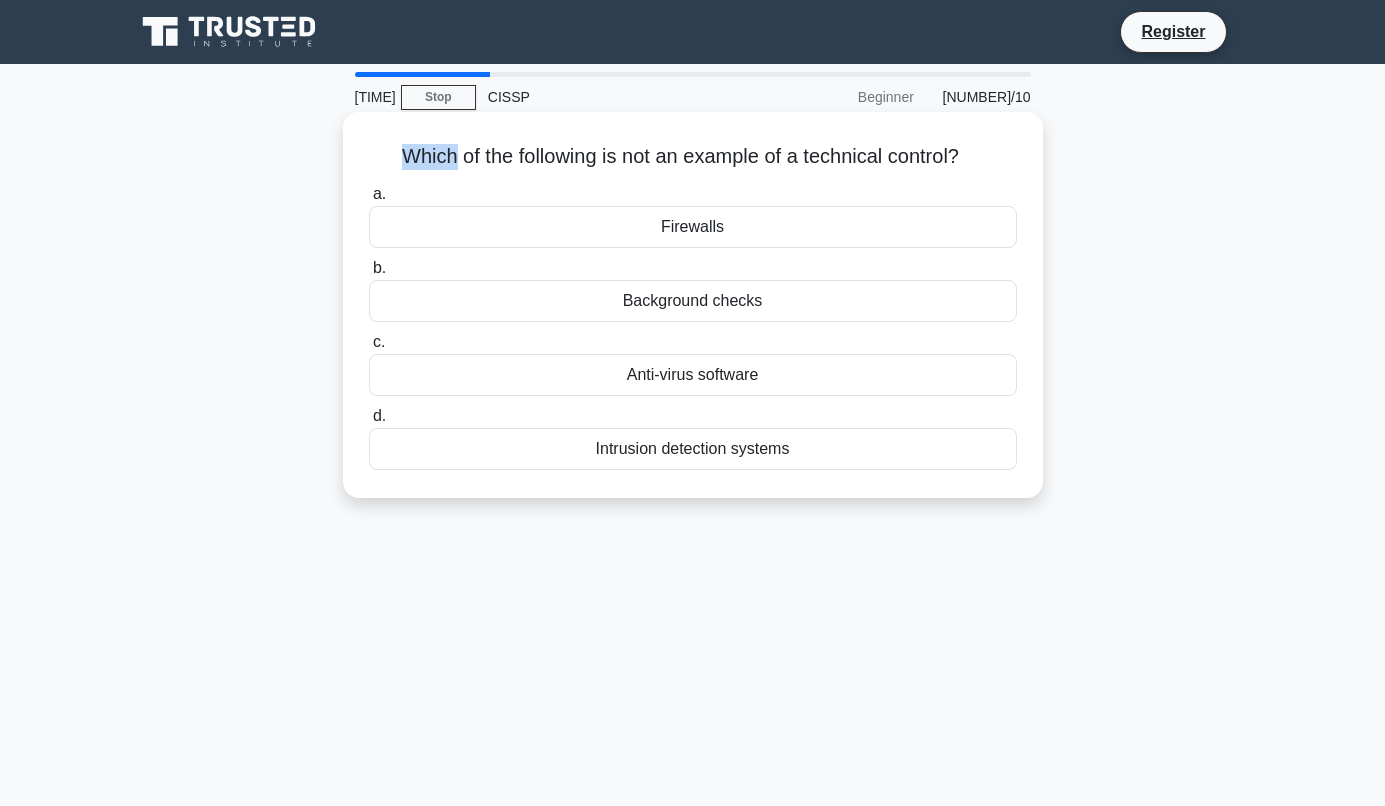 drag, startPoint x: 386, startPoint y: 162, endPoint x: 442, endPoint y: 159, distance: 56.0803 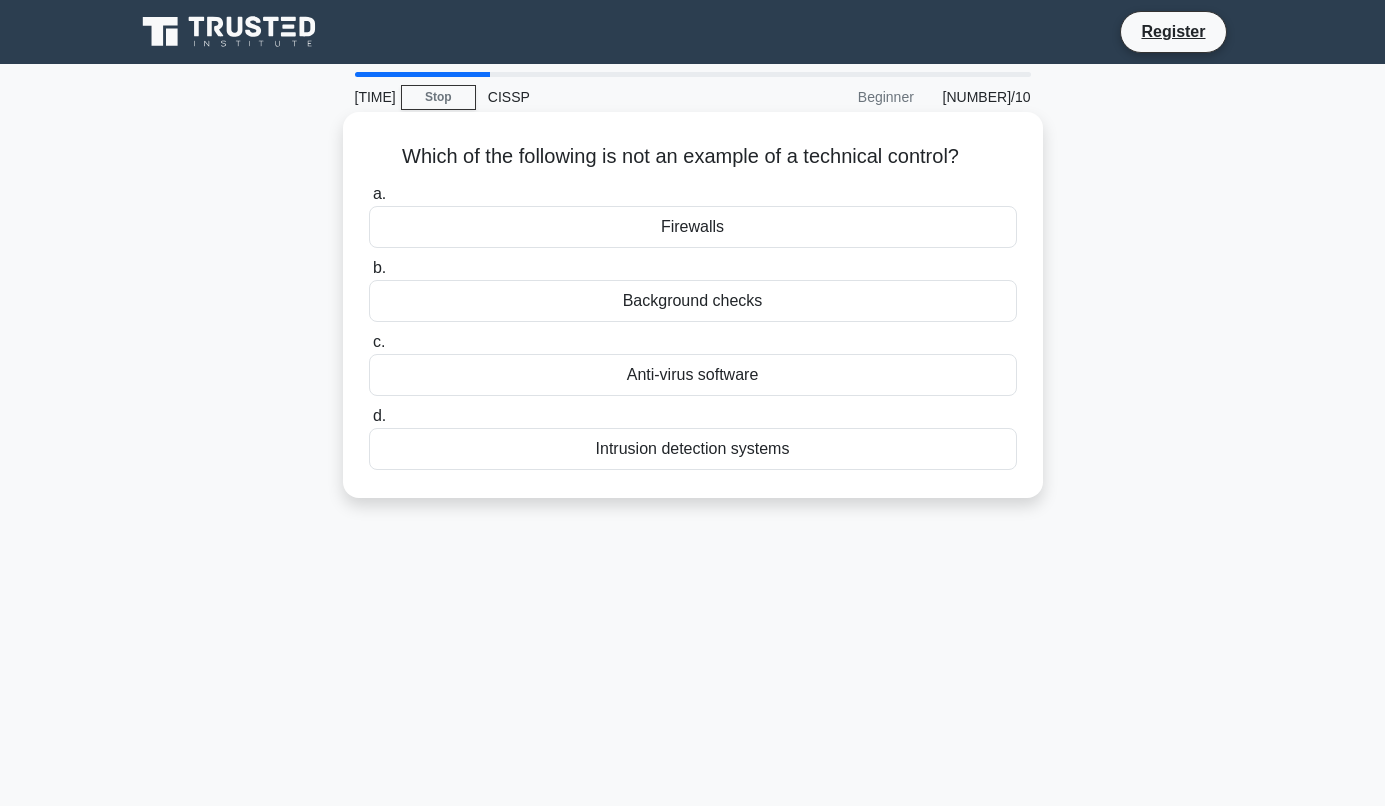drag, startPoint x: 442, startPoint y: 159, endPoint x: 451, endPoint y: 183, distance: 25.632011 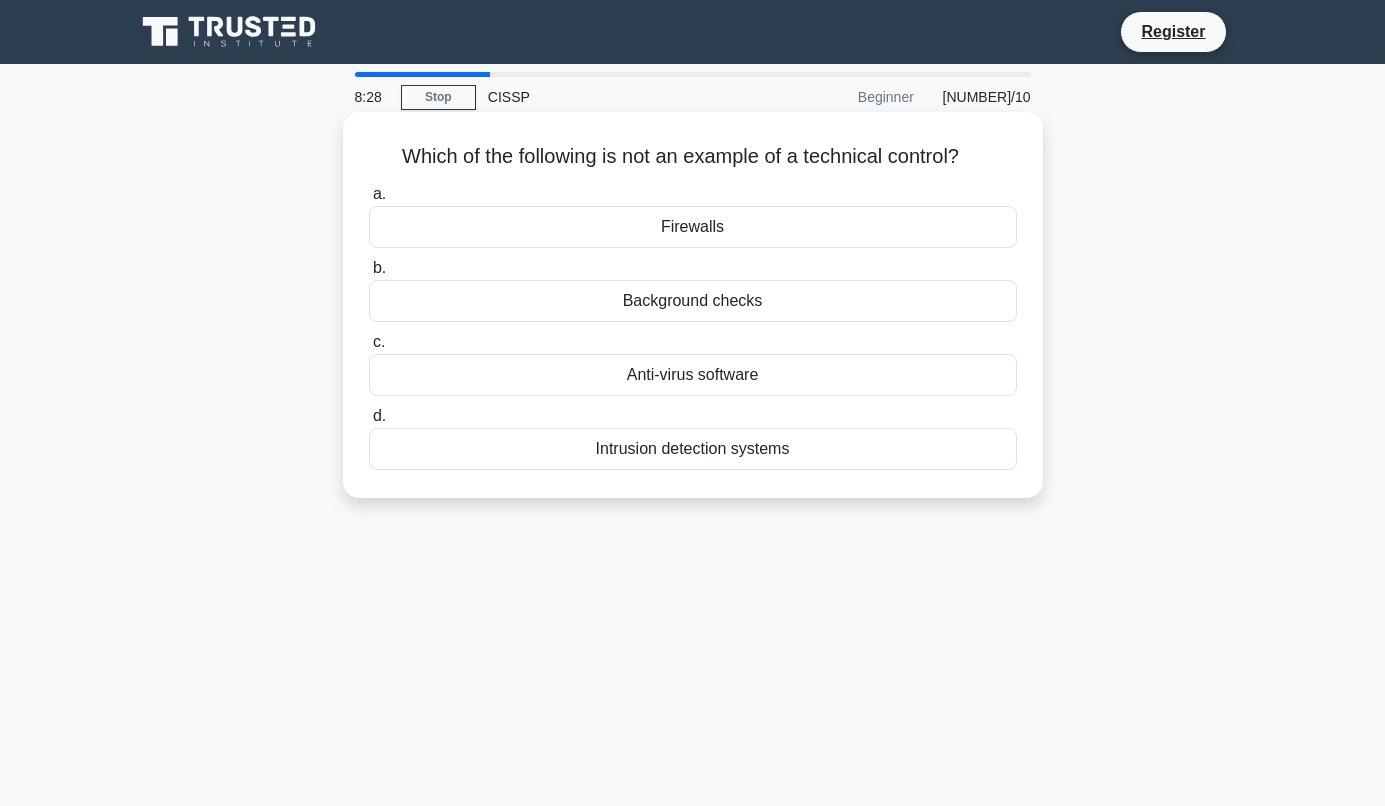 drag, startPoint x: 809, startPoint y: 159, endPoint x: 992, endPoint y: 160, distance: 183.00273 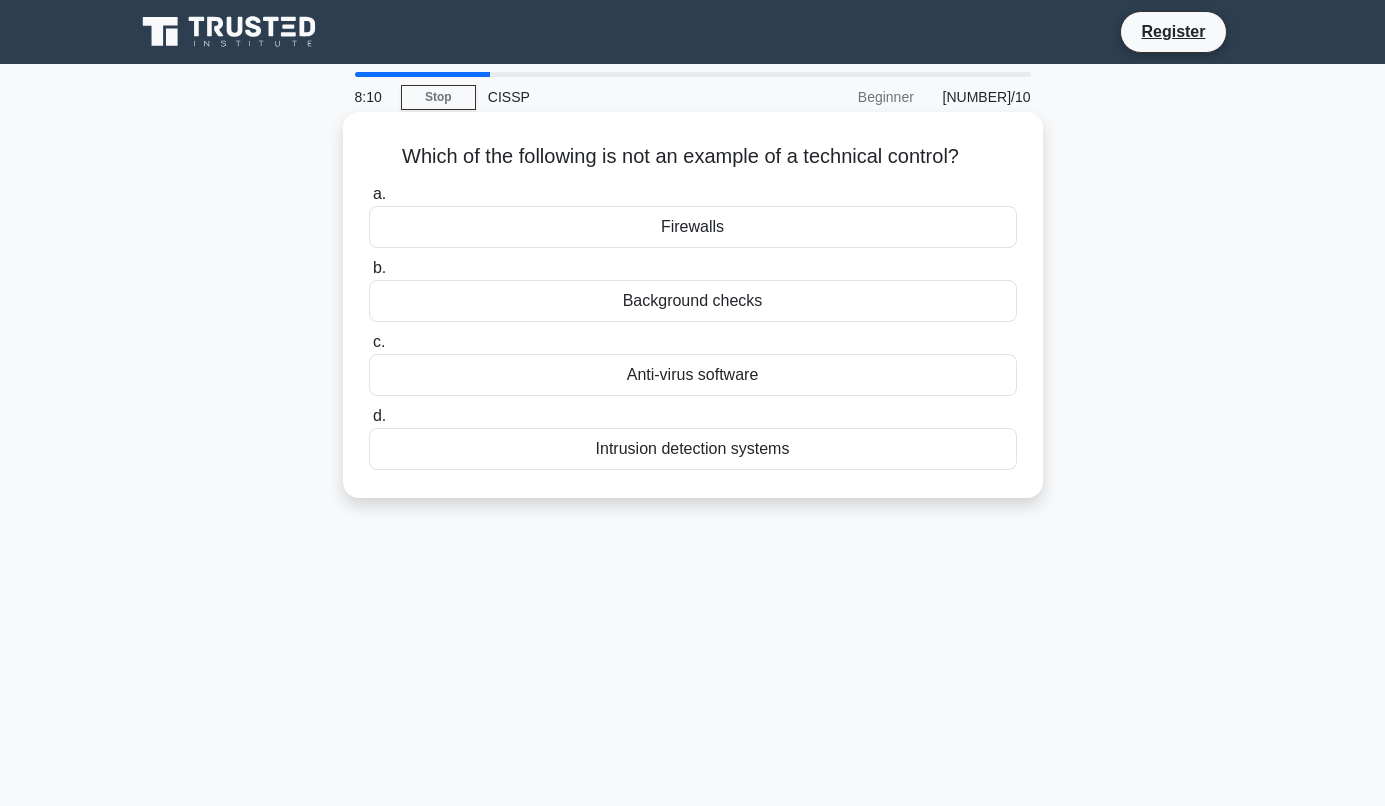 click on "Background checks" at bounding box center [693, 301] 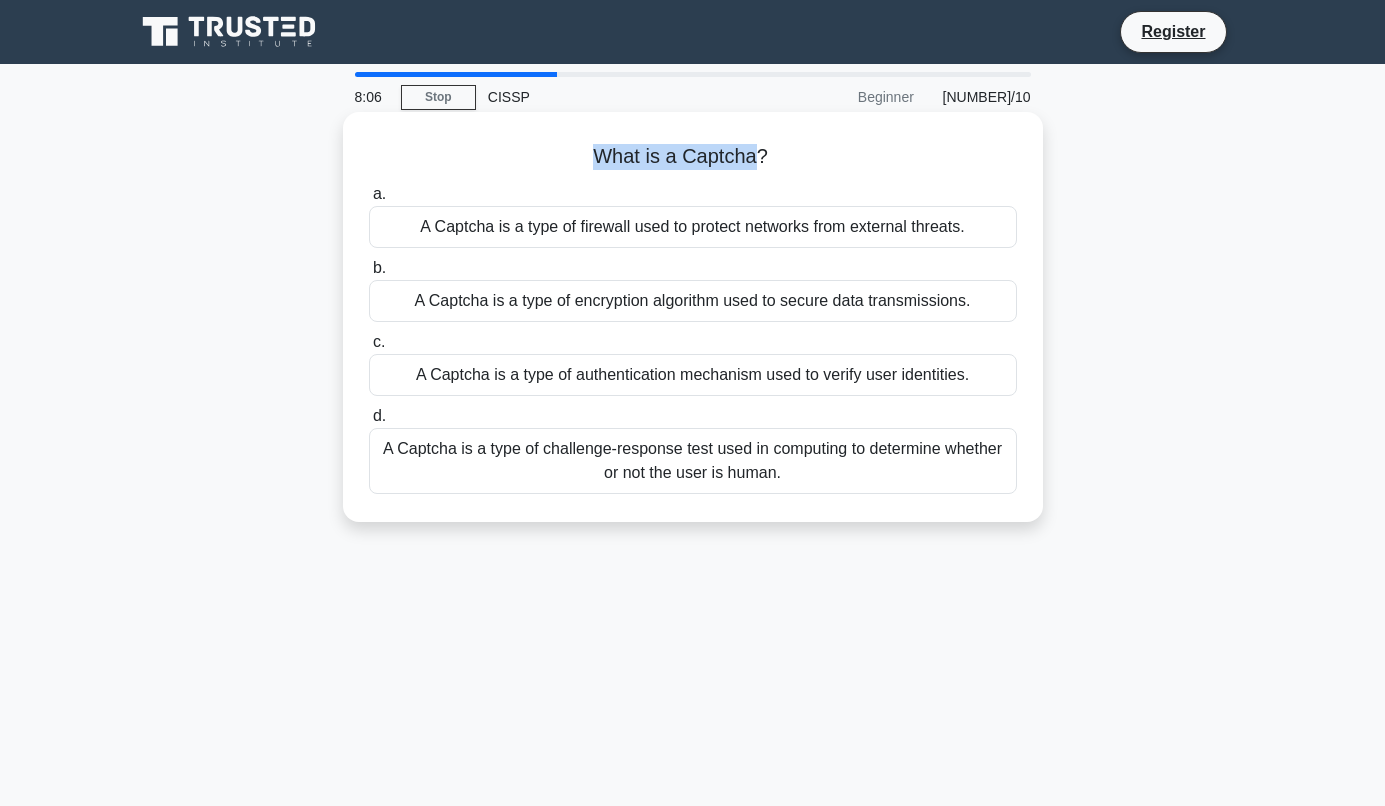 drag, startPoint x: 595, startPoint y: 160, endPoint x: 754, endPoint y: 163, distance: 159.0283 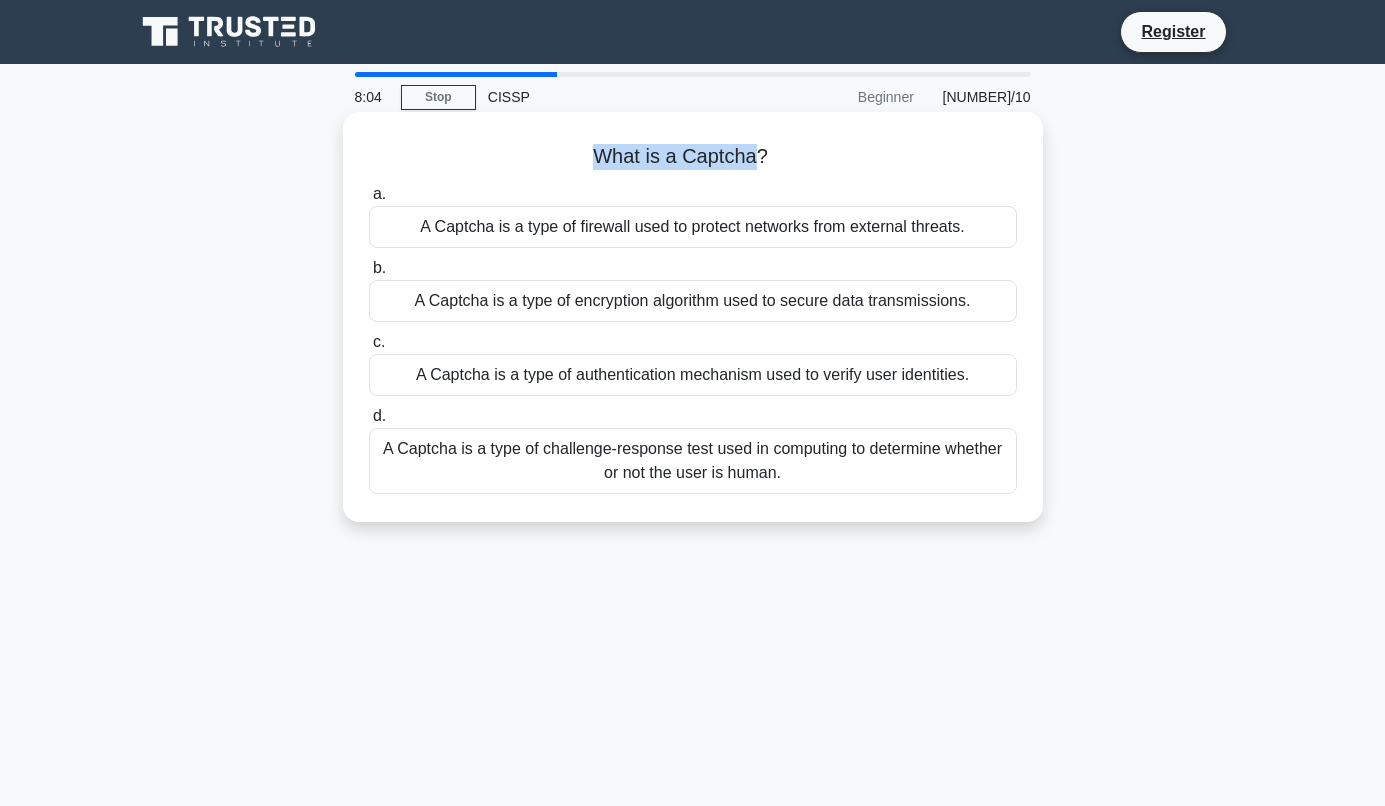 copy on "What is a Captcha" 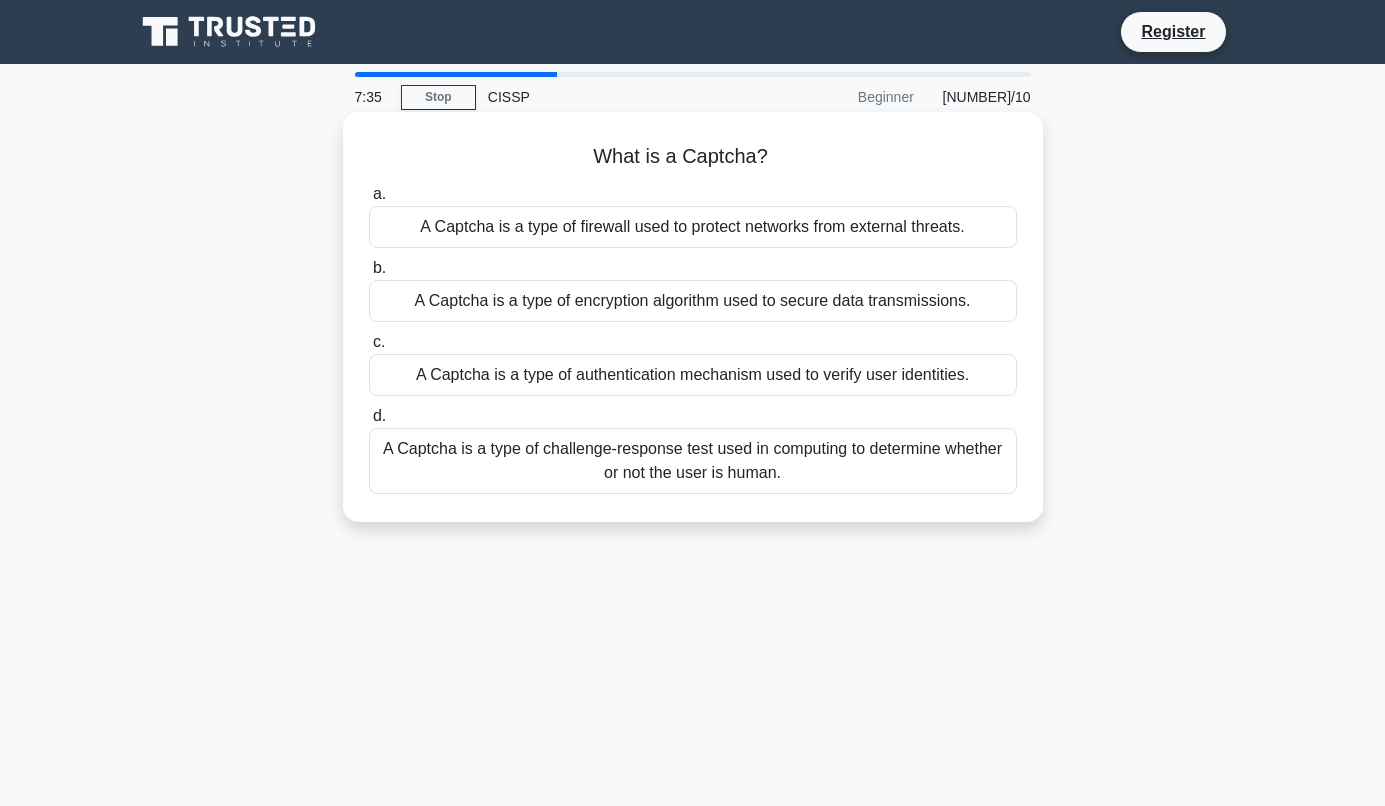 click on "A Captcha is a type of challenge-response test used in computing to determine whether or not the user is human." at bounding box center [693, 461] 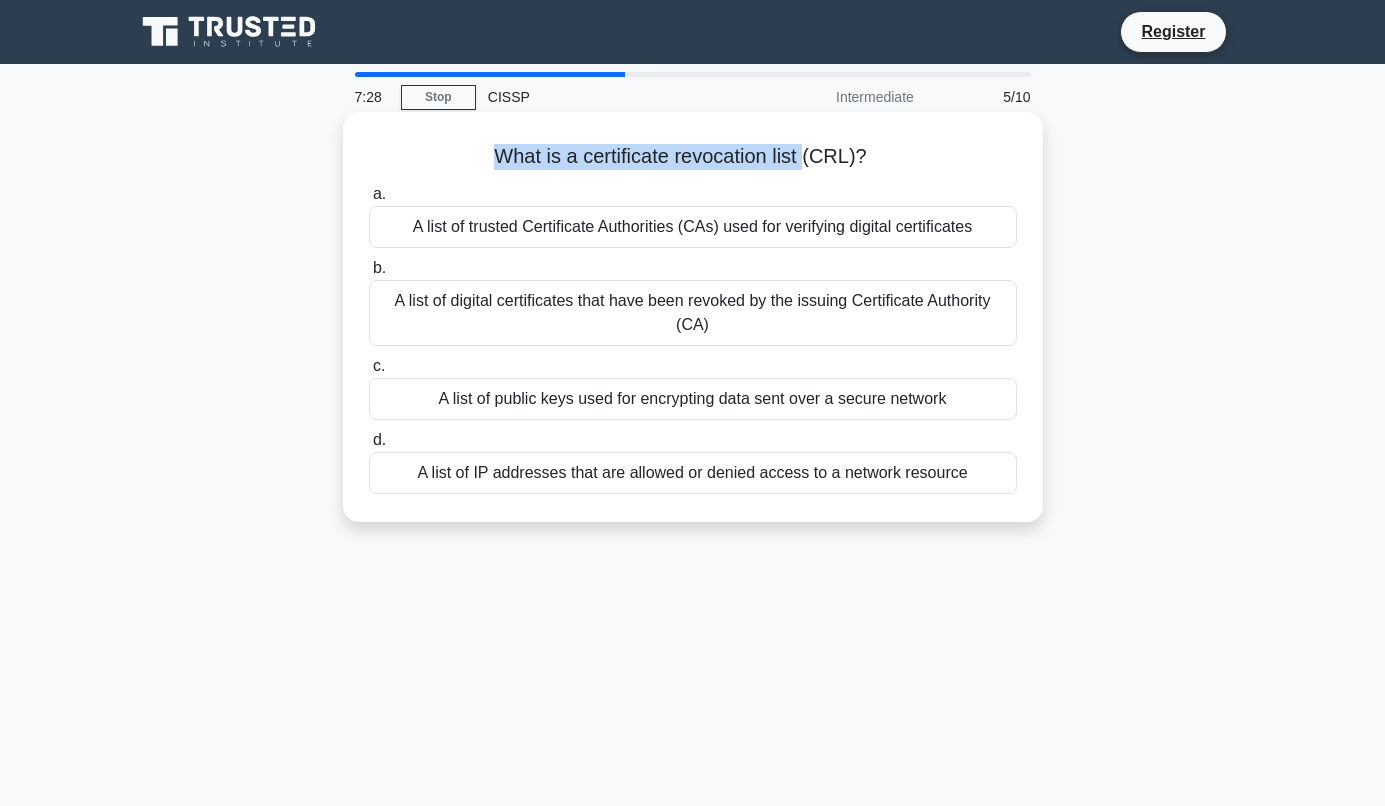 drag, startPoint x: 491, startPoint y: 156, endPoint x: 809, endPoint y: 155, distance: 318.0016 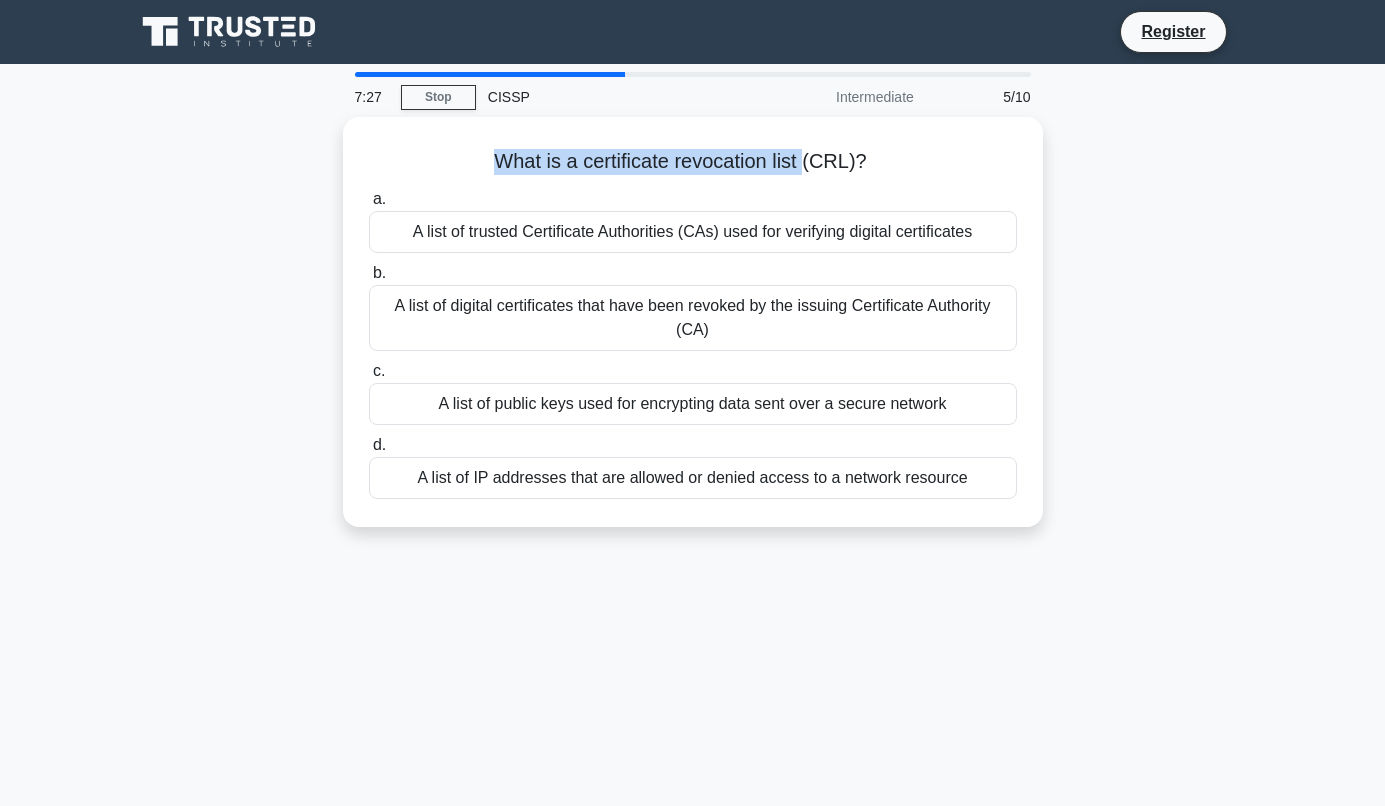 copy on "What is a certificate revocation list" 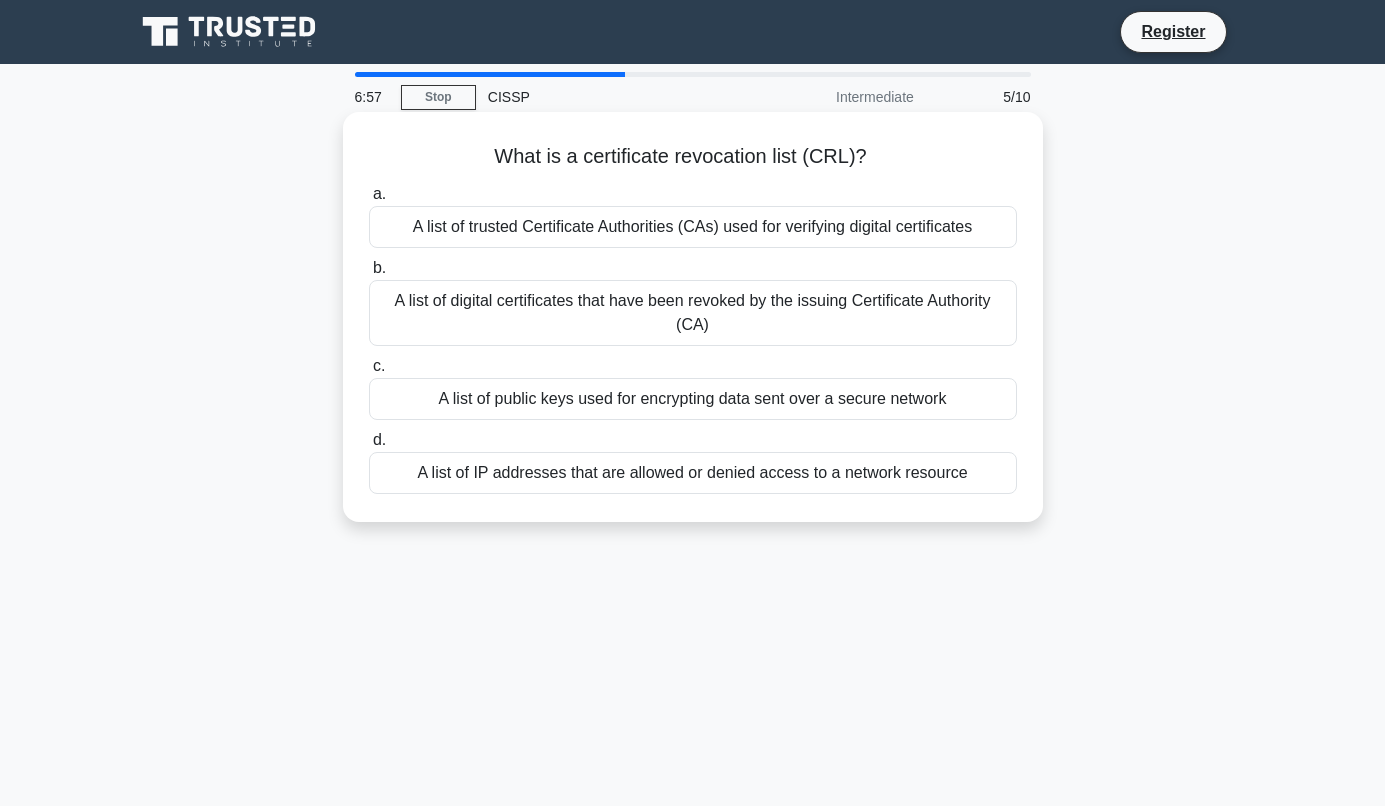 click on "A list of digital certificates that have been revoked by the issuing Certificate Authority (CA)" at bounding box center [693, 313] 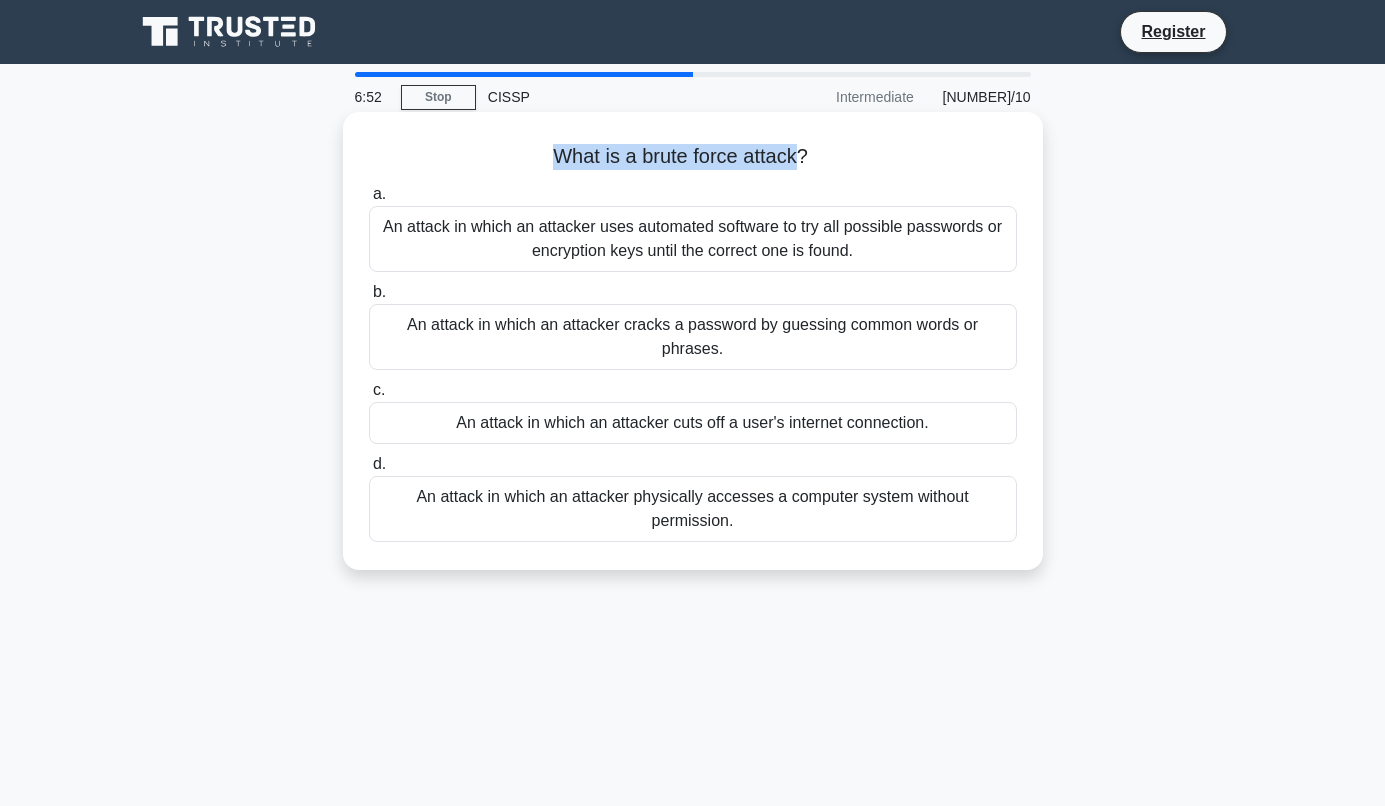 drag, startPoint x: 547, startPoint y: 156, endPoint x: 798, endPoint y: 164, distance: 251.12746 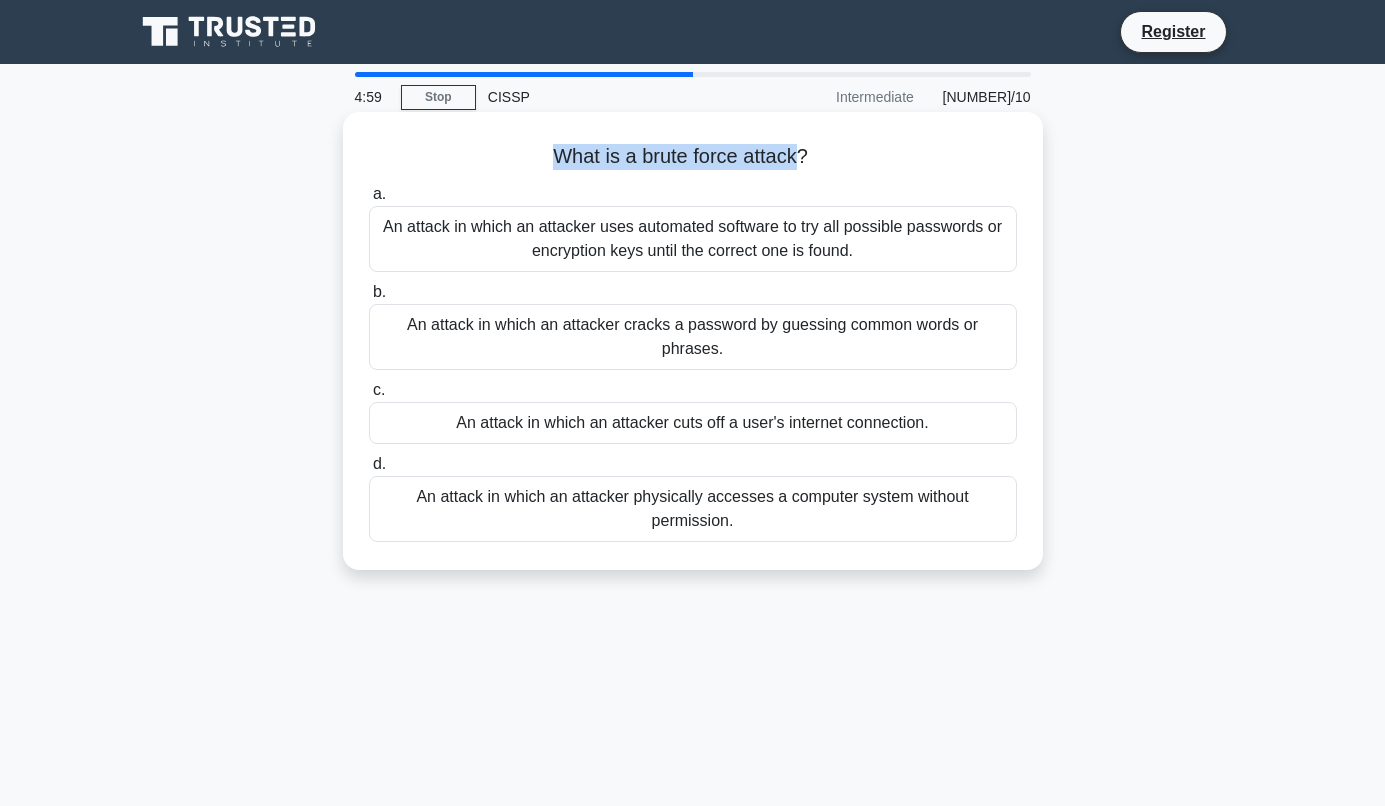click on "An attack in which an attacker uses automated software to try all possible passwords or encryption keys until the correct one is found." at bounding box center [693, 239] 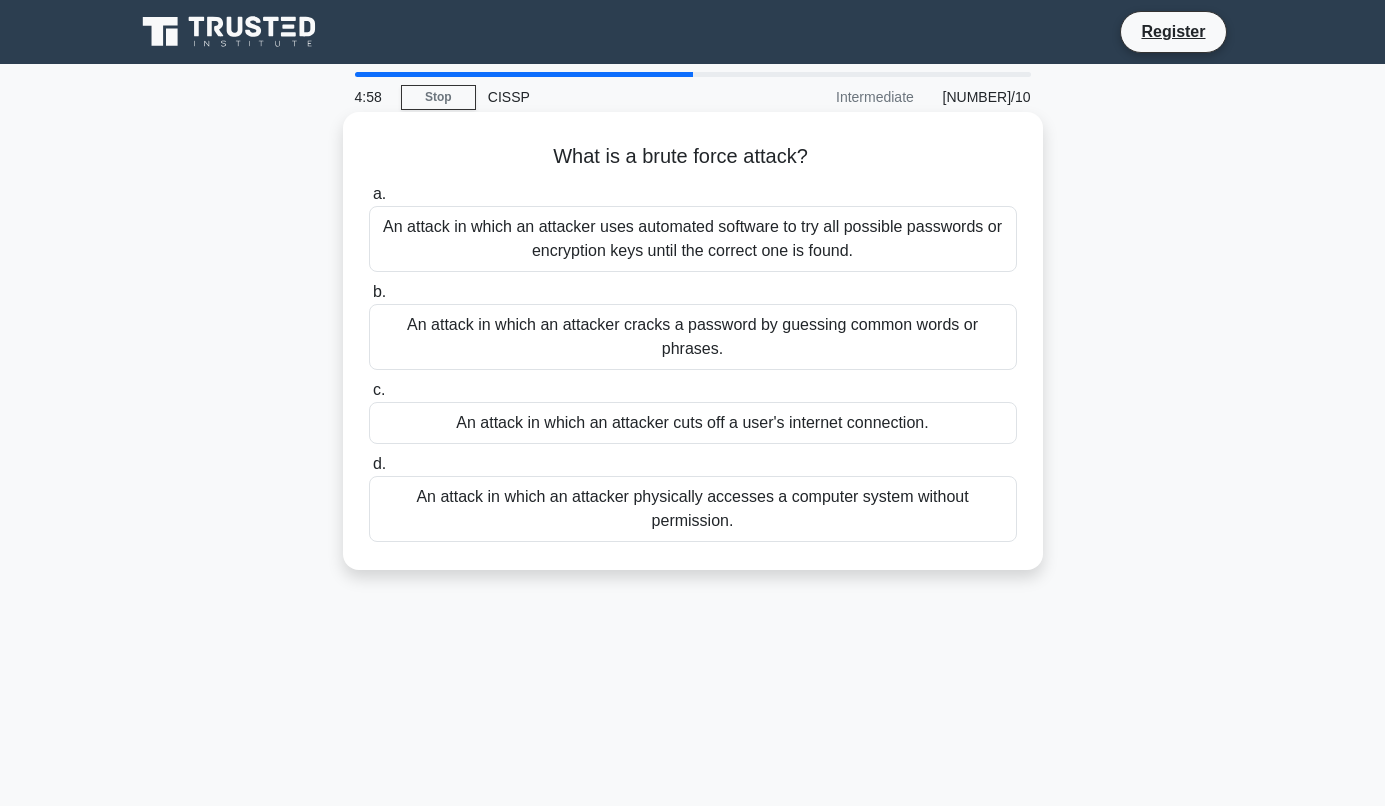 drag, startPoint x: 805, startPoint y: 209, endPoint x: 651, endPoint y: 233, distance: 155.85892 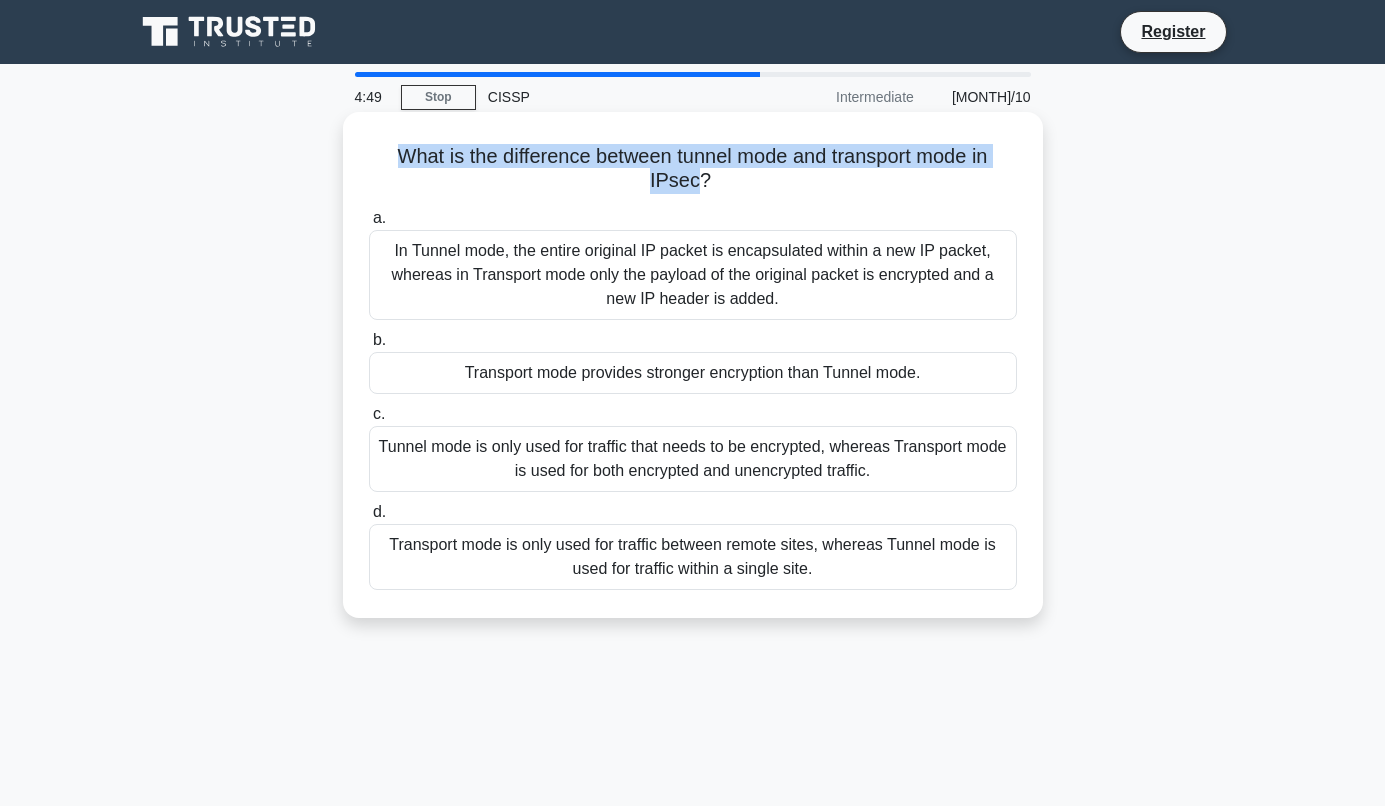 drag, startPoint x: 381, startPoint y: 156, endPoint x: 696, endPoint y: 187, distance: 316.52173 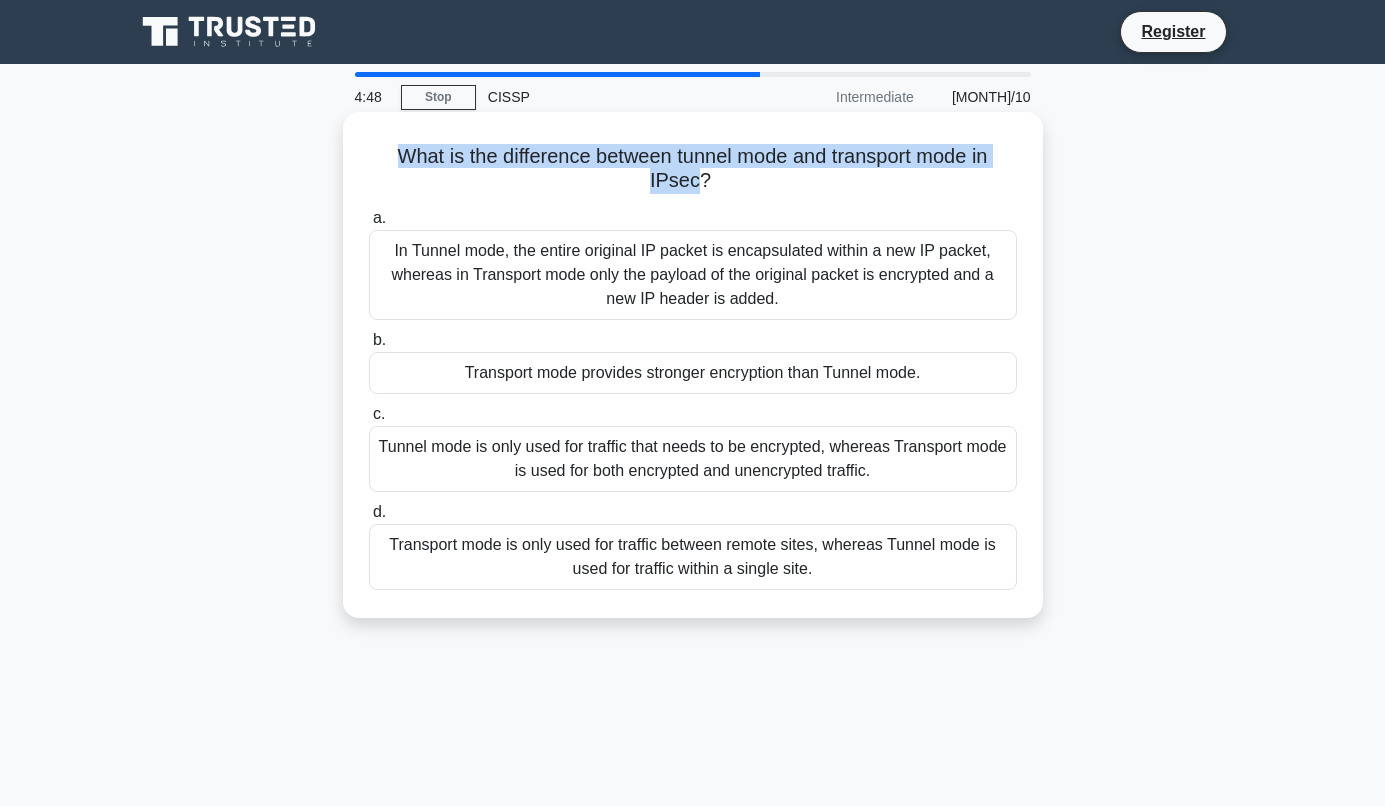copy on "What is the difference between tunnel mode and transport mode in IPsec" 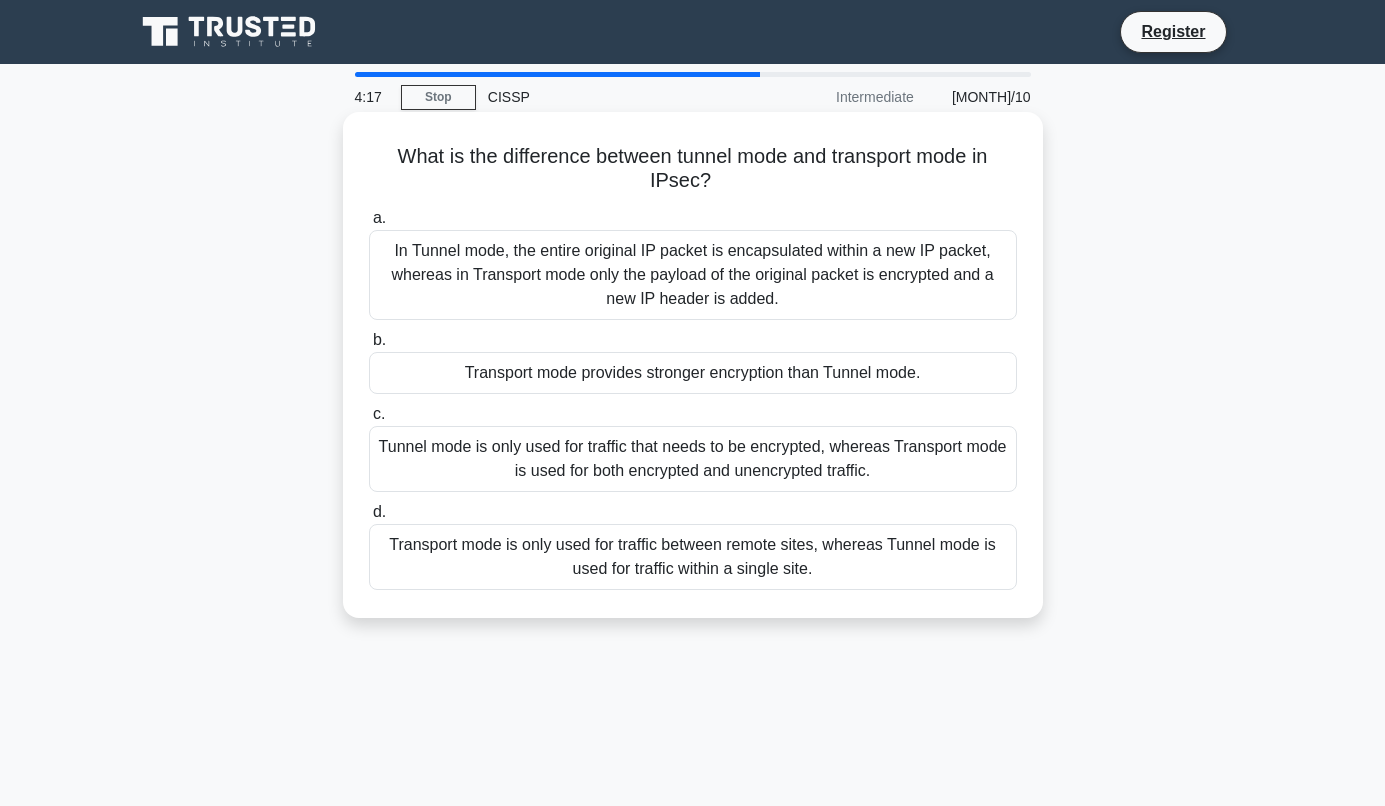 click on "a.
In Tunnel mode, the entire original IP packet is encapsulated within a new IP packet, whereas in Transport mode only the payload of the original packet is encrypted and a new IP header is added.
b.
c." at bounding box center [693, 398] 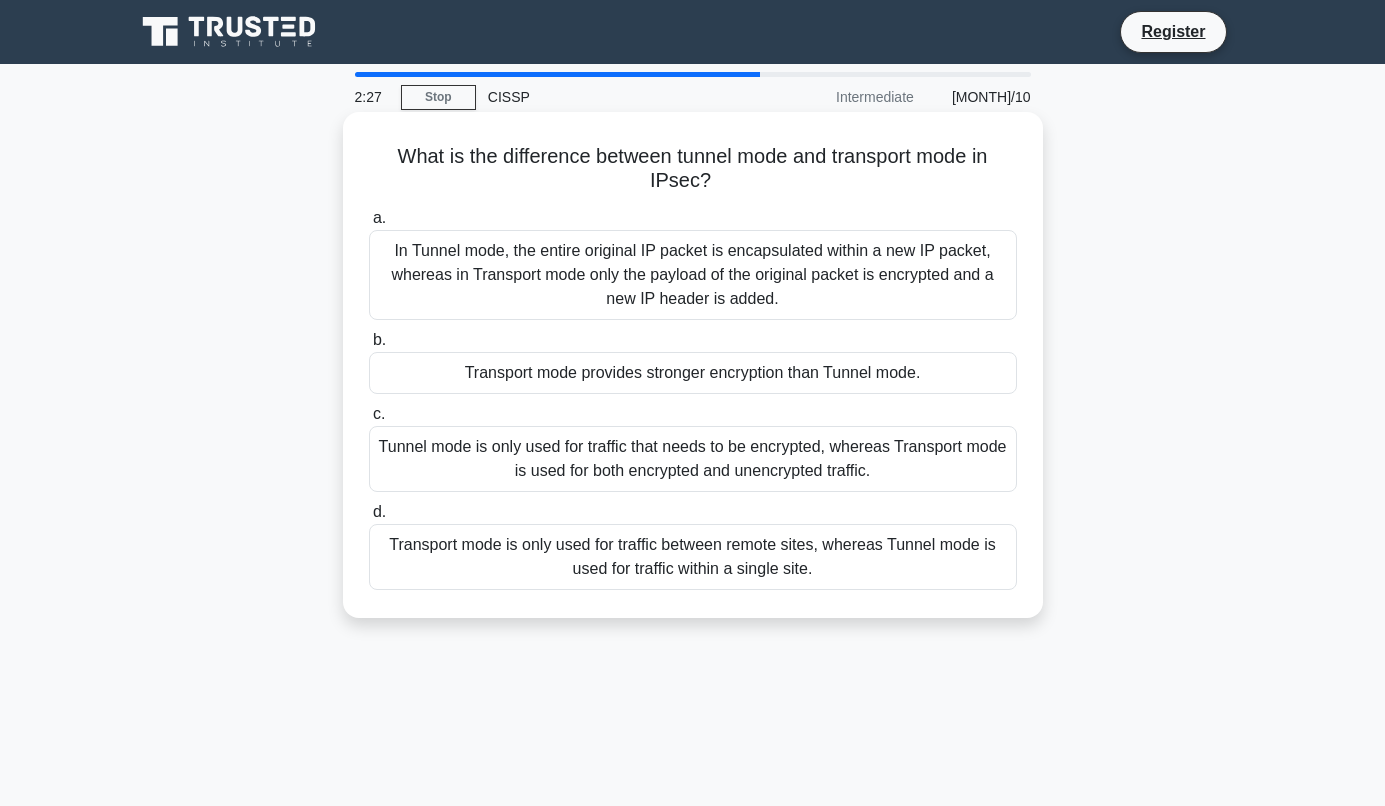 drag, startPoint x: 797, startPoint y: 298, endPoint x: 397, endPoint y: 253, distance: 402.5233 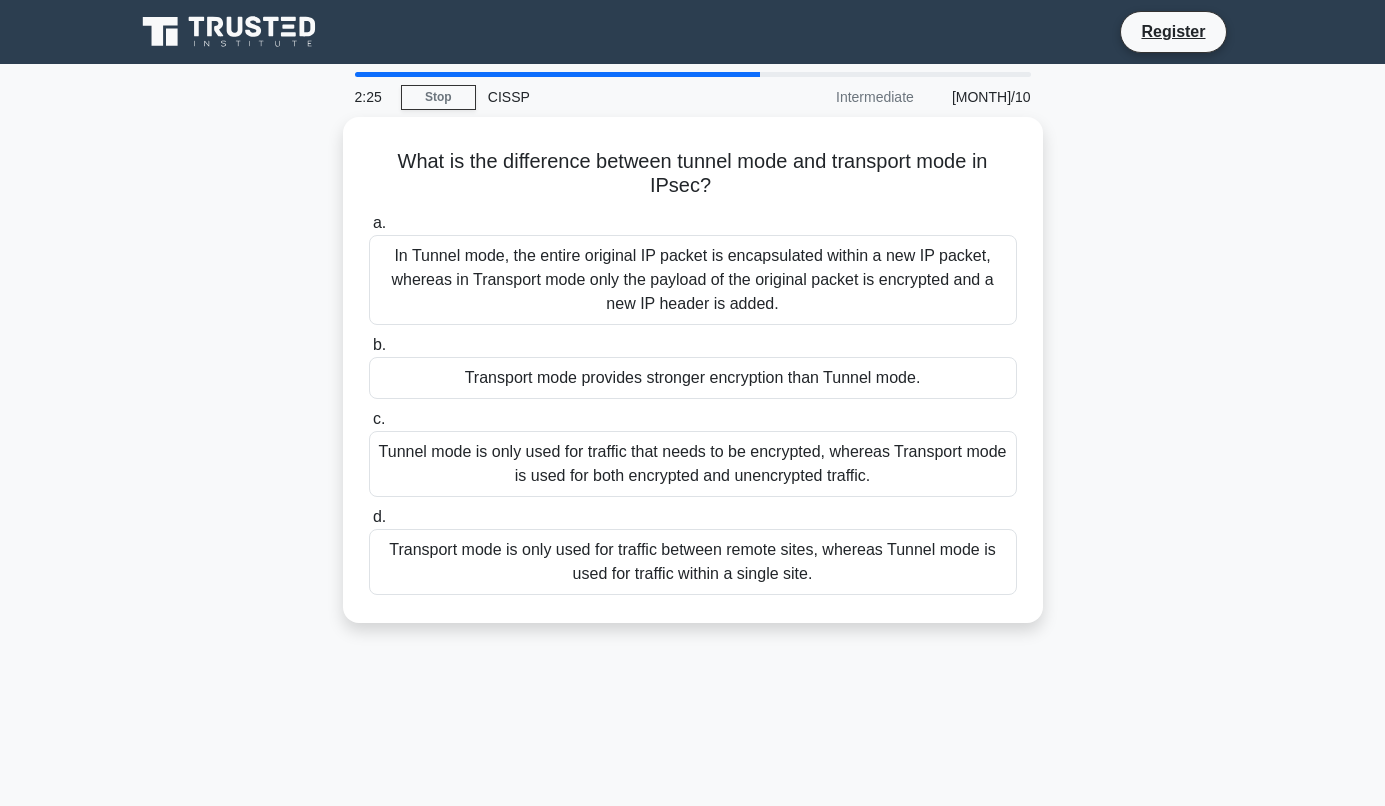 copy on "In Tunnel mode, the entire original IP packet is encapsulated within a new IP packet, whereas in Transport mode only the payload of the original packet is encrypted and a new IP header is added." 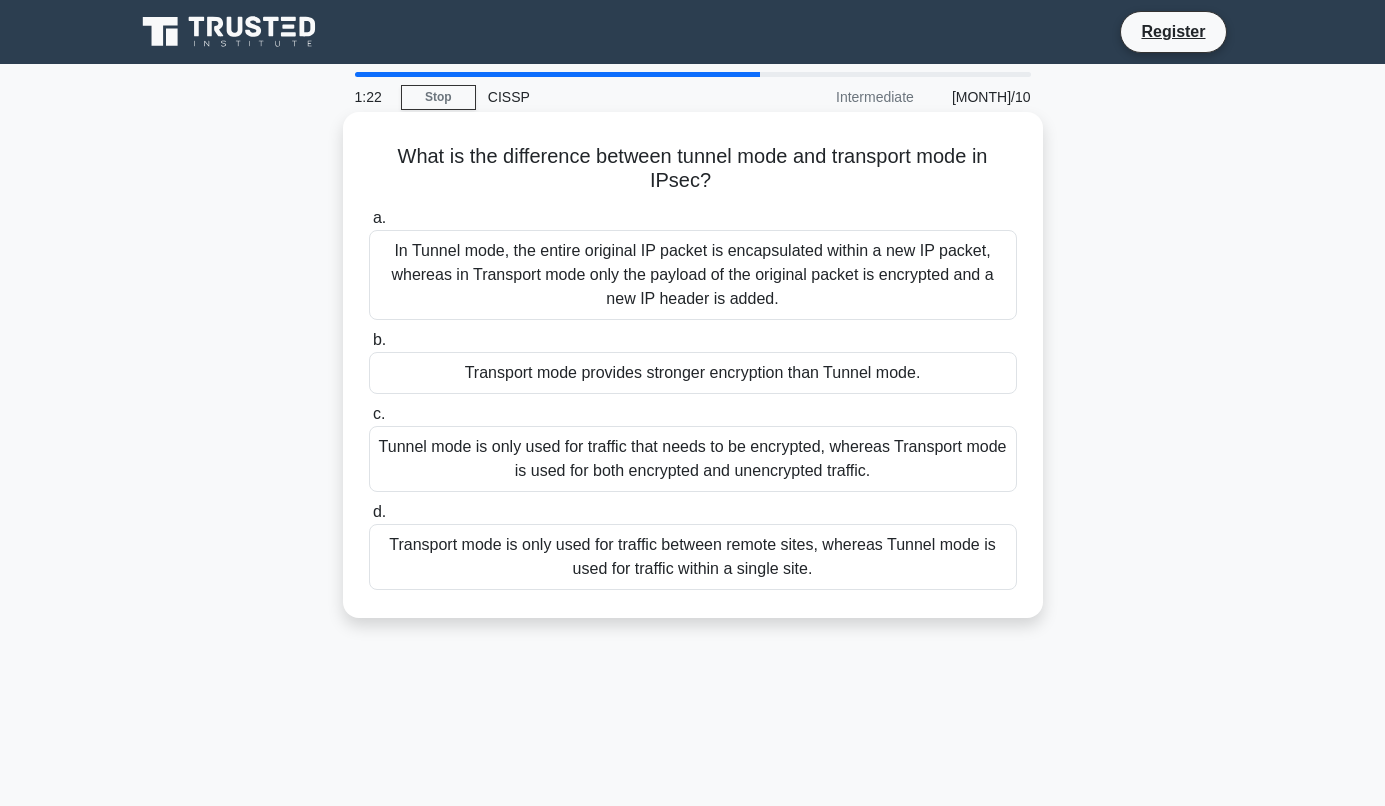 click on "In Tunnel mode, the entire original IP packet is encapsulated within a new IP packet, whereas in Transport mode only the payload of the original packet is encrypted and a new IP header is added." at bounding box center (693, 275) 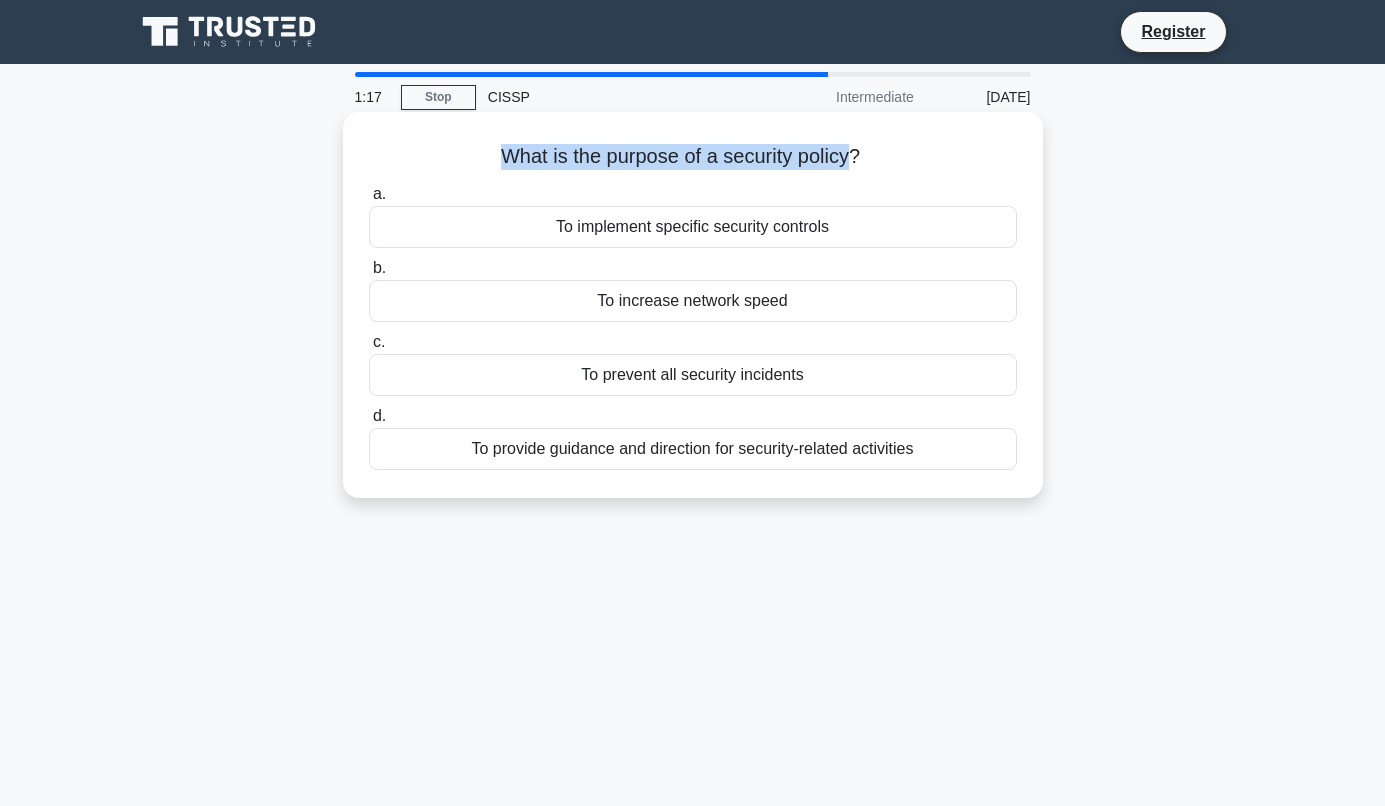 drag, startPoint x: 490, startPoint y: 153, endPoint x: 850, endPoint y: 171, distance: 360.4497 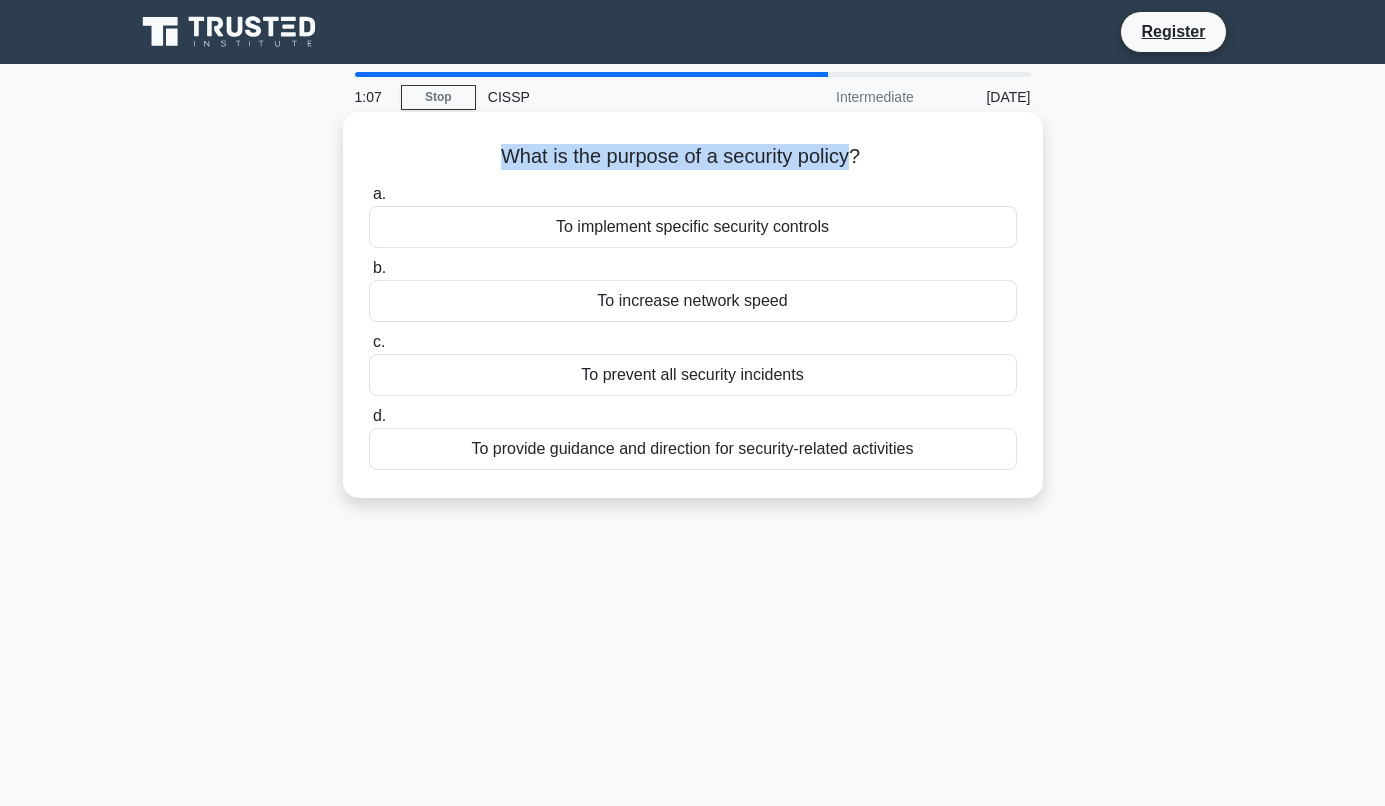 copy on "What is the purpose of a security policy" 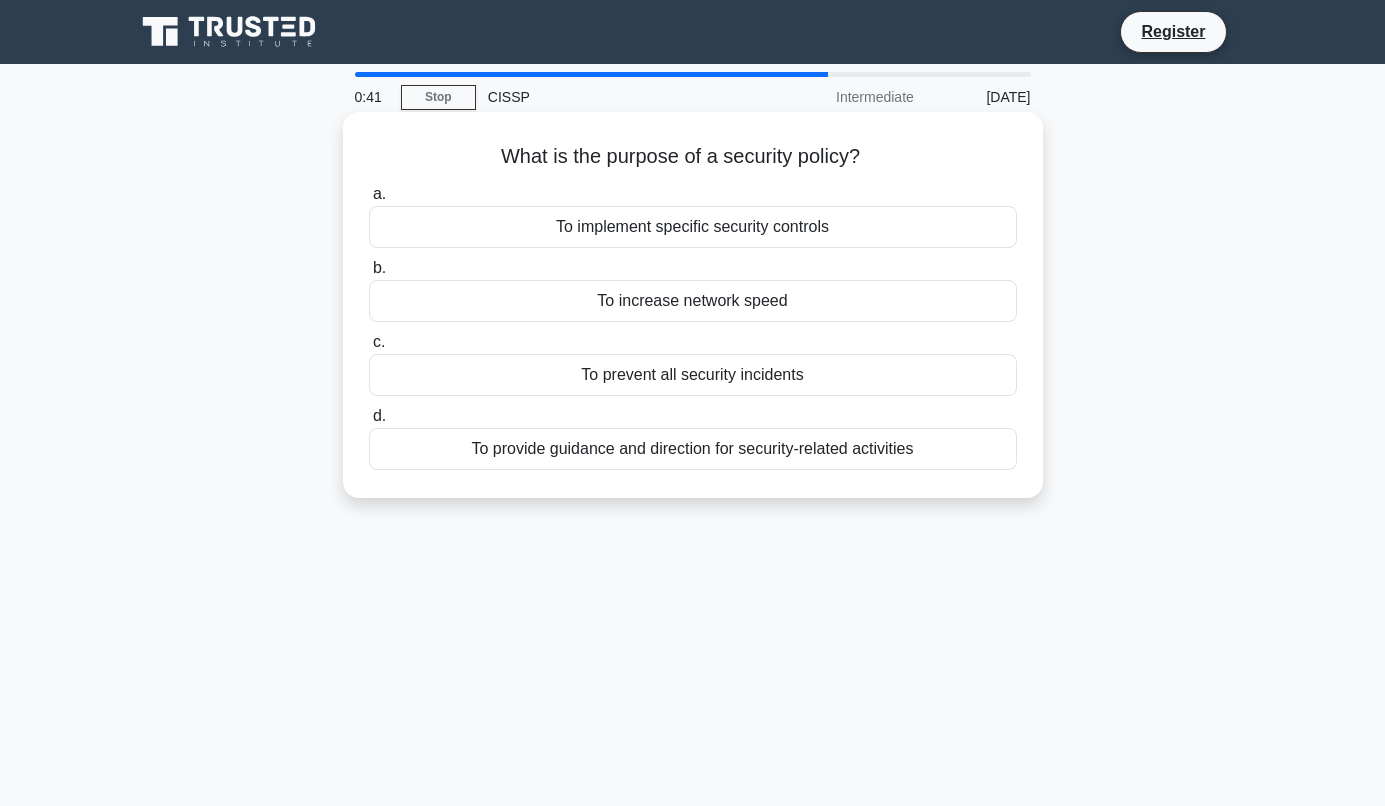 click on "To provide guidance and direction for security-related activities" at bounding box center [693, 449] 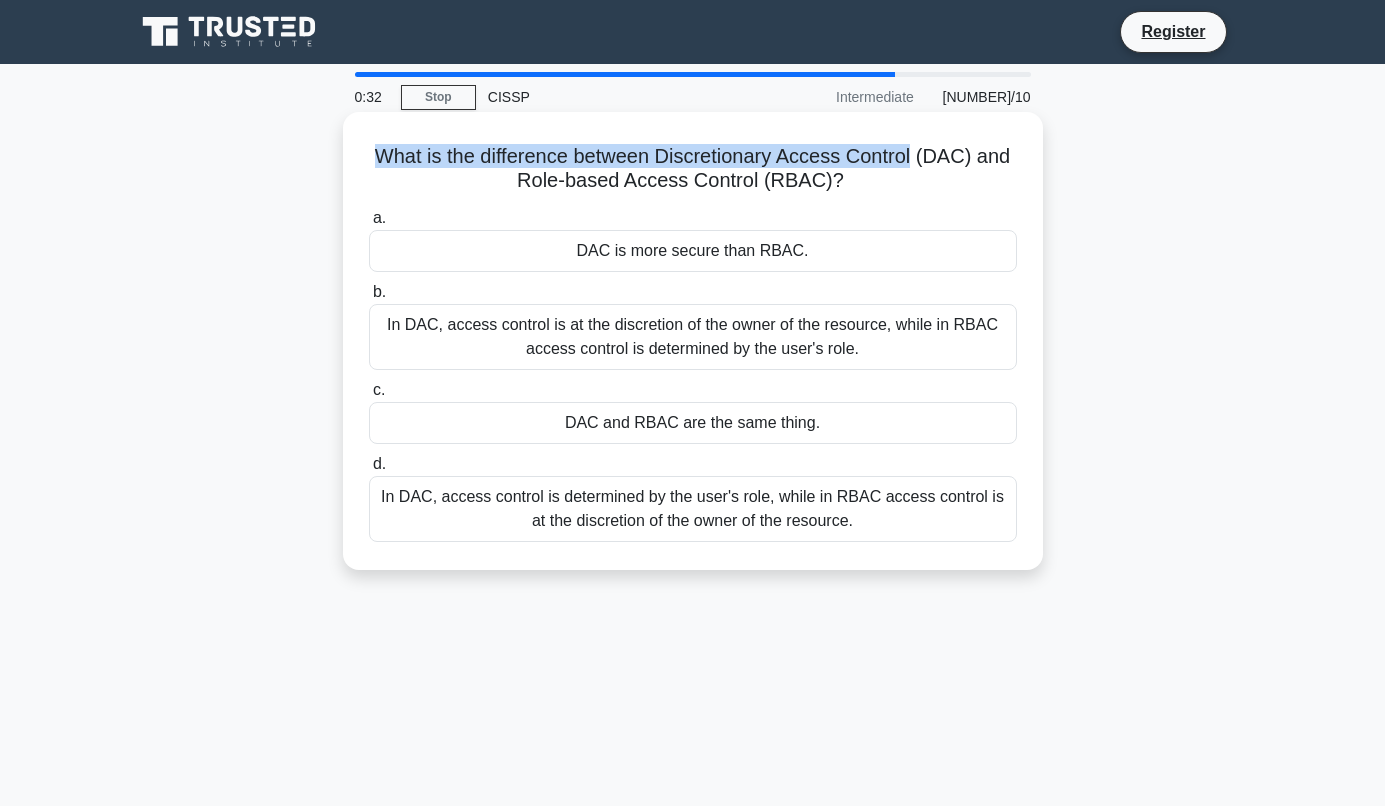 drag, startPoint x: 365, startPoint y: 150, endPoint x: 921, endPoint y: 164, distance: 556.1762 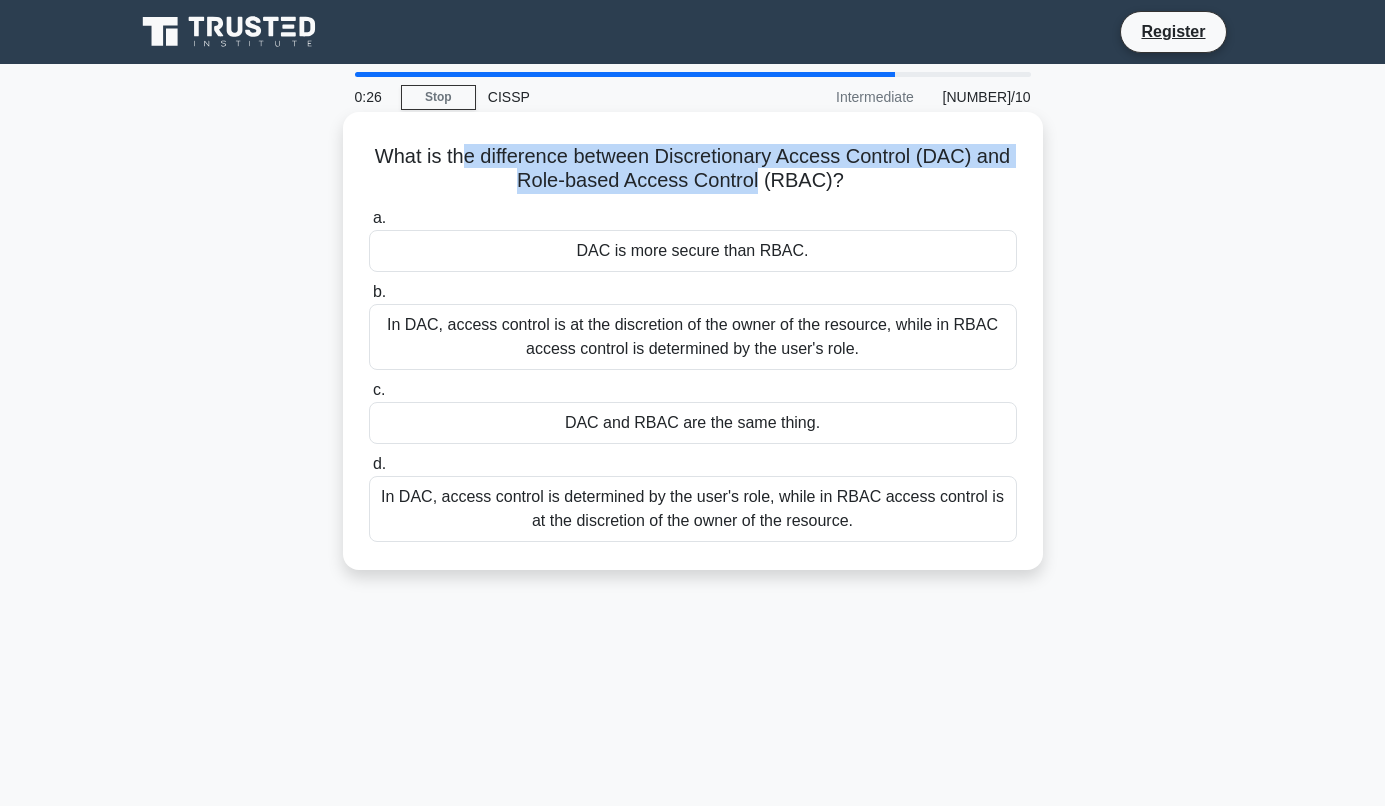 drag, startPoint x: 757, startPoint y: 183, endPoint x: 463, endPoint y: 119, distance: 300.88535 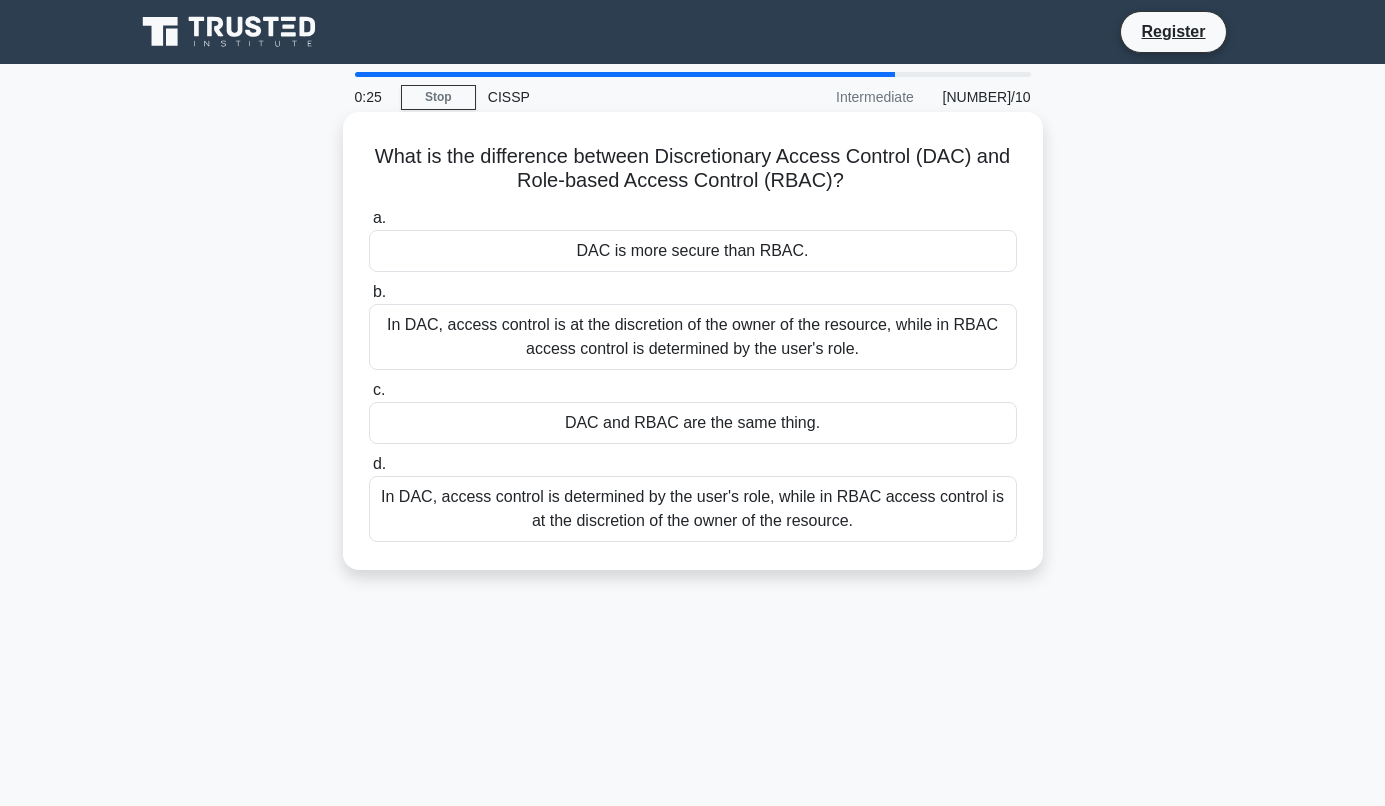 drag, startPoint x: 463, startPoint y: 119, endPoint x: 851, endPoint y: 185, distance: 393.57336 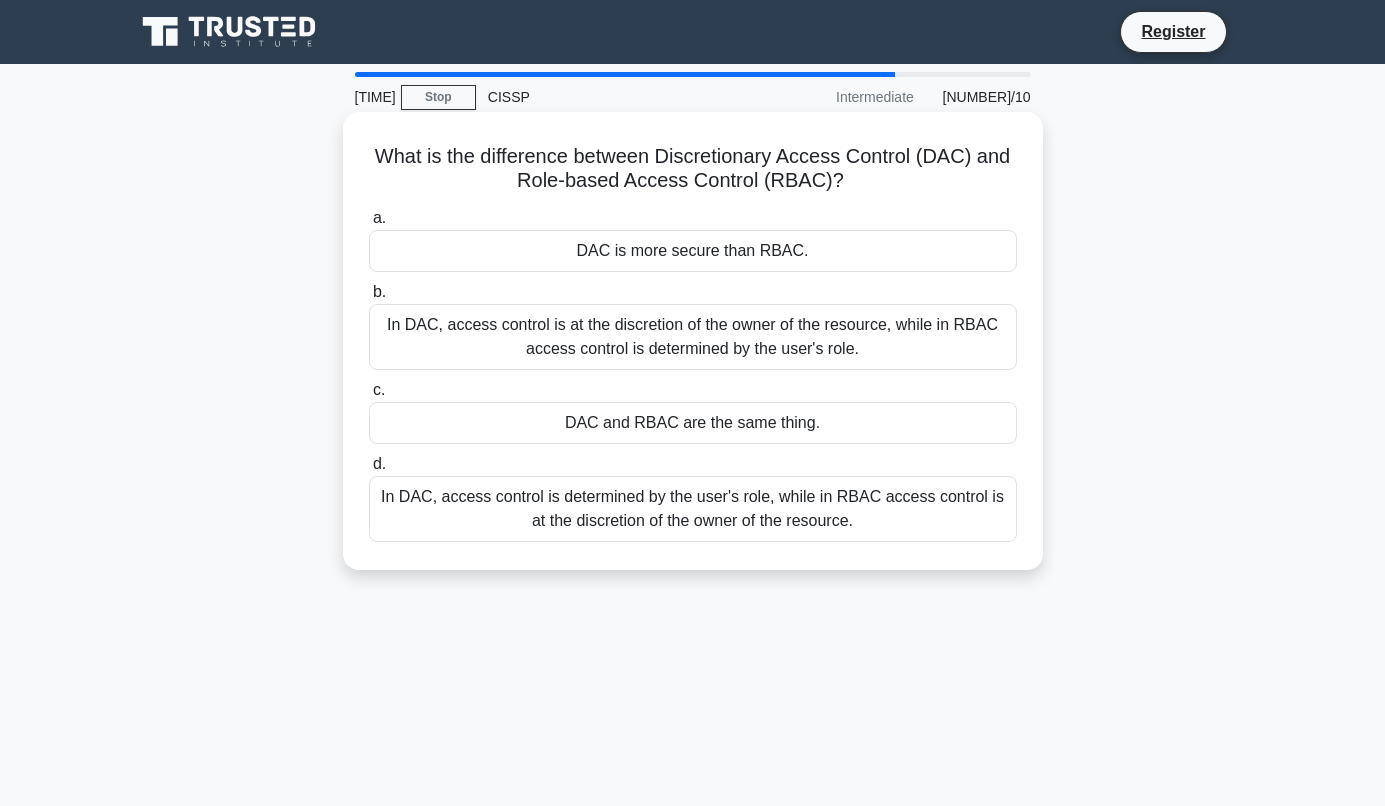 drag, startPoint x: 802, startPoint y: 186, endPoint x: 358, endPoint y: 146, distance: 445.79816 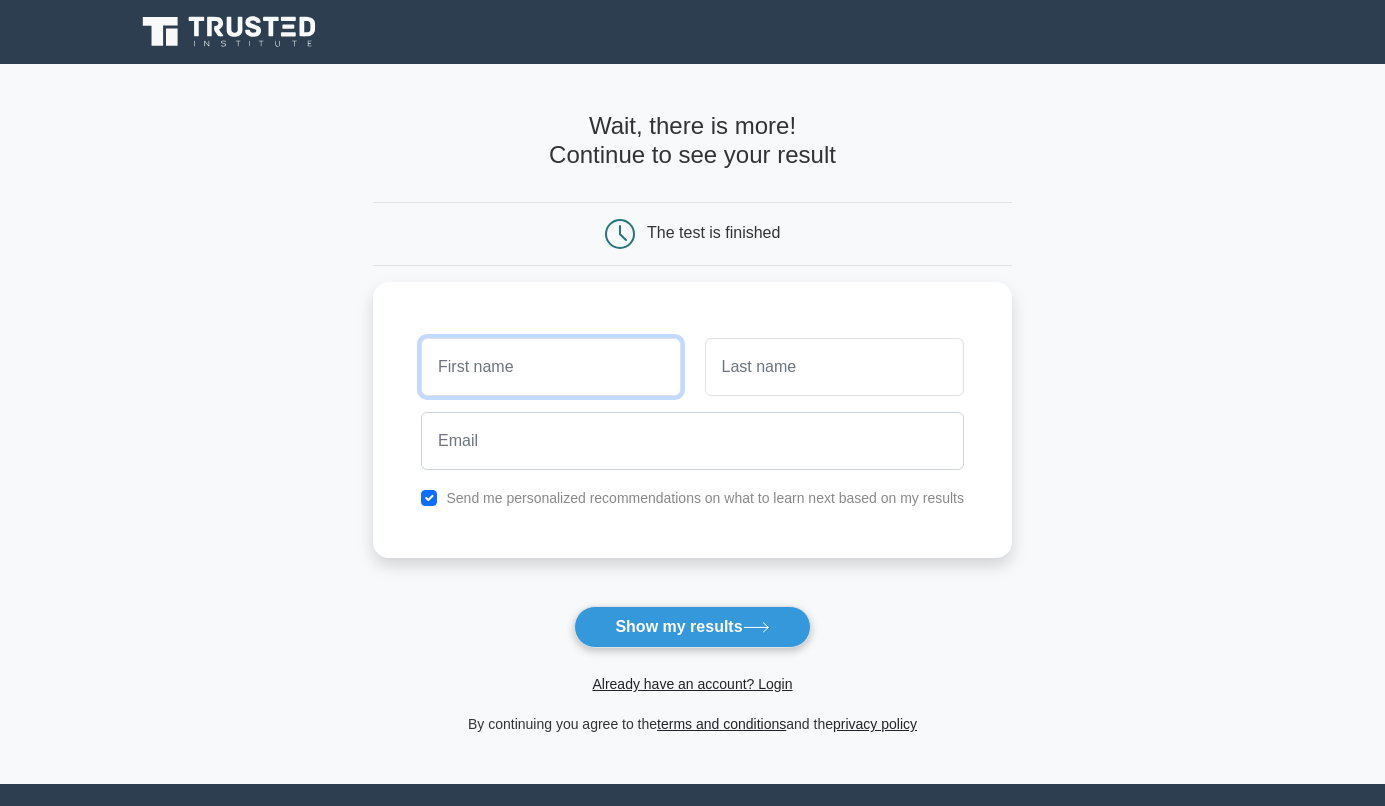 scroll, scrollTop: 0, scrollLeft: 0, axis: both 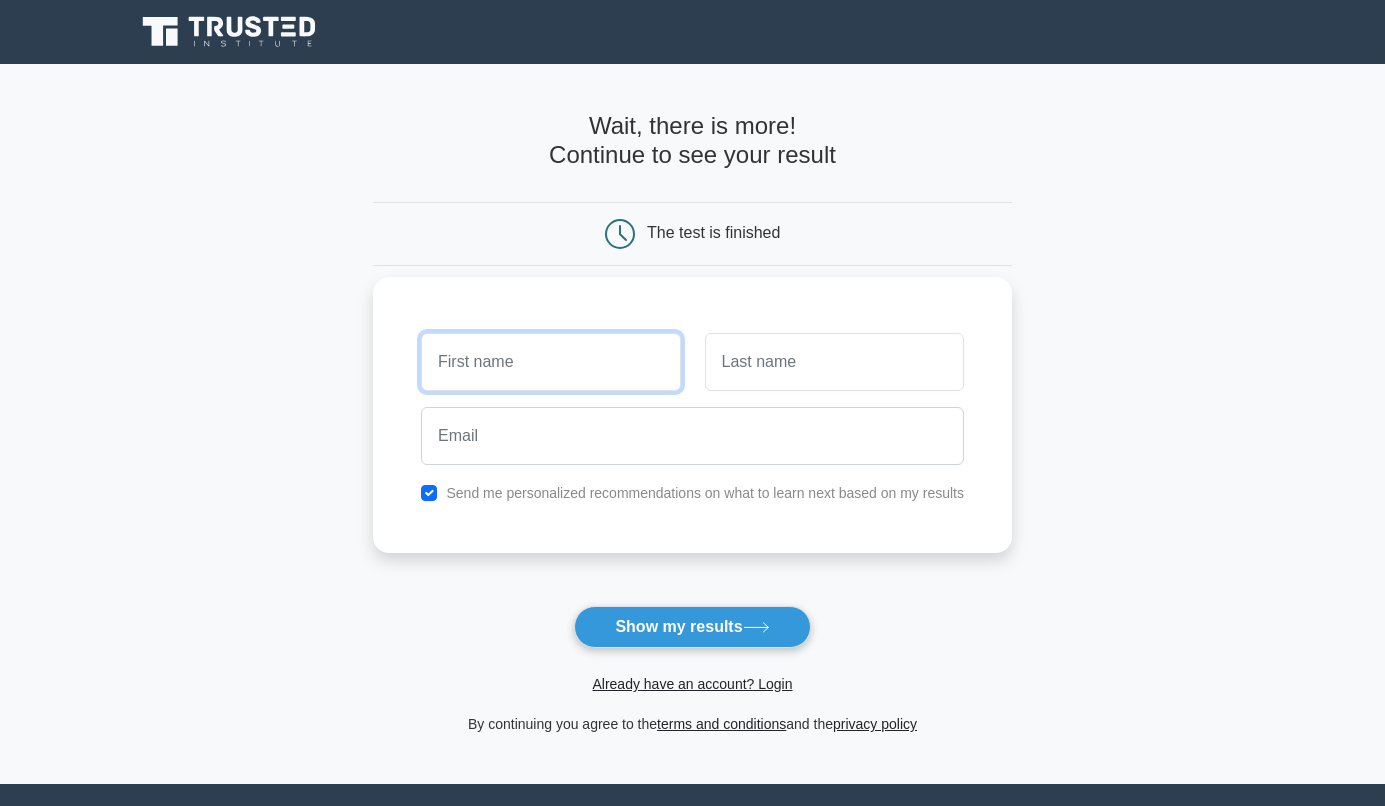 click at bounding box center [550, 362] 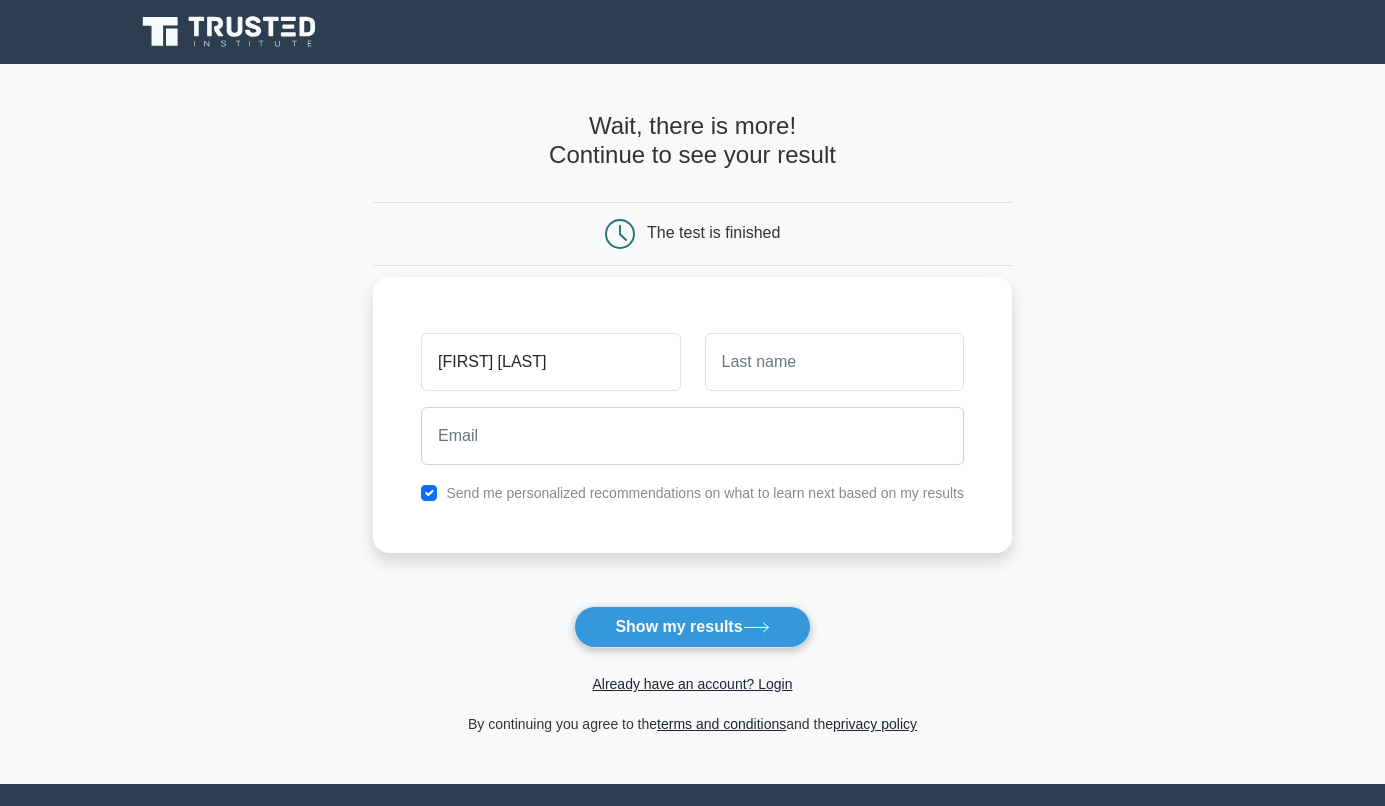 type on "Erojo" 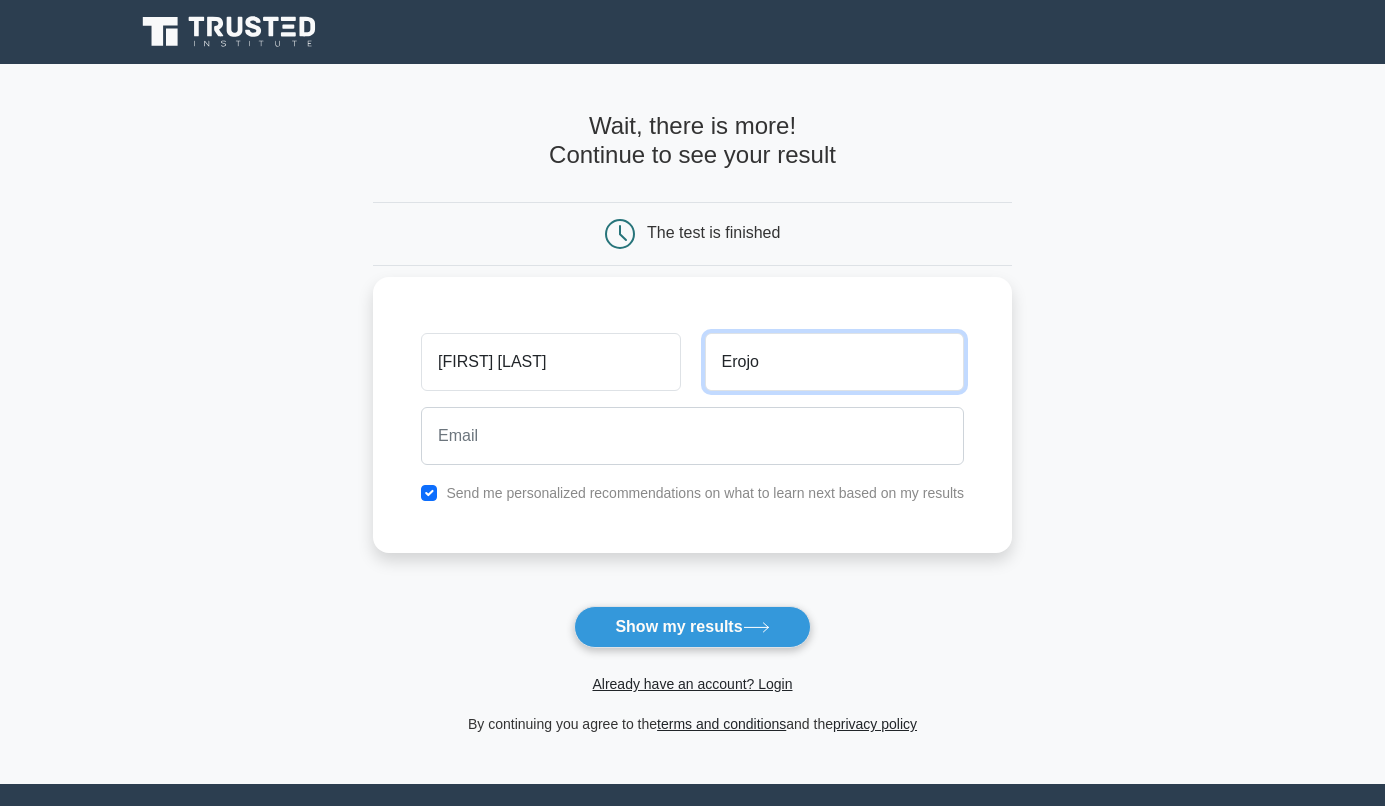 type on "carmzborbon001@gmail.com" 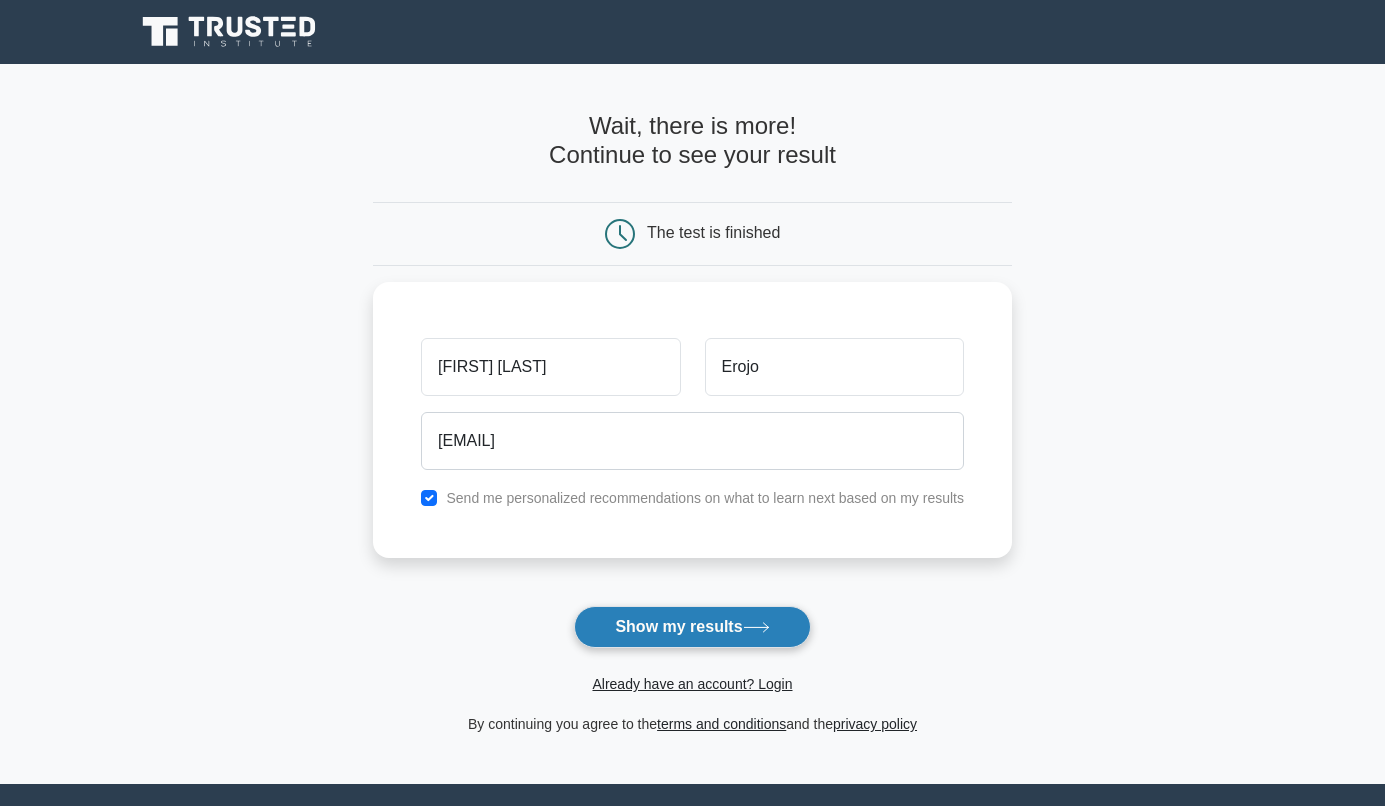 click on "Show my results" at bounding box center (692, 627) 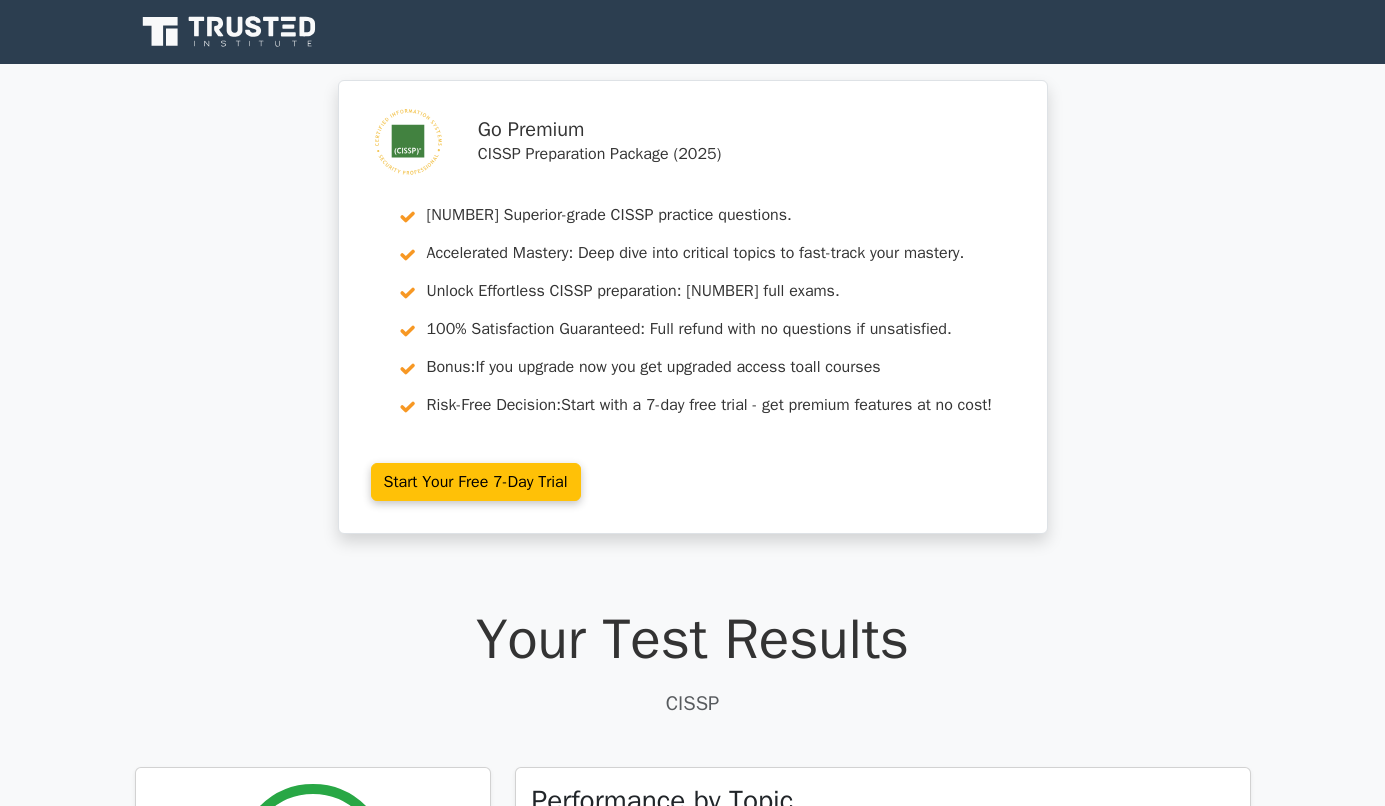 scroll, scrollTop: 0, scrollLeft: 0, axis: both 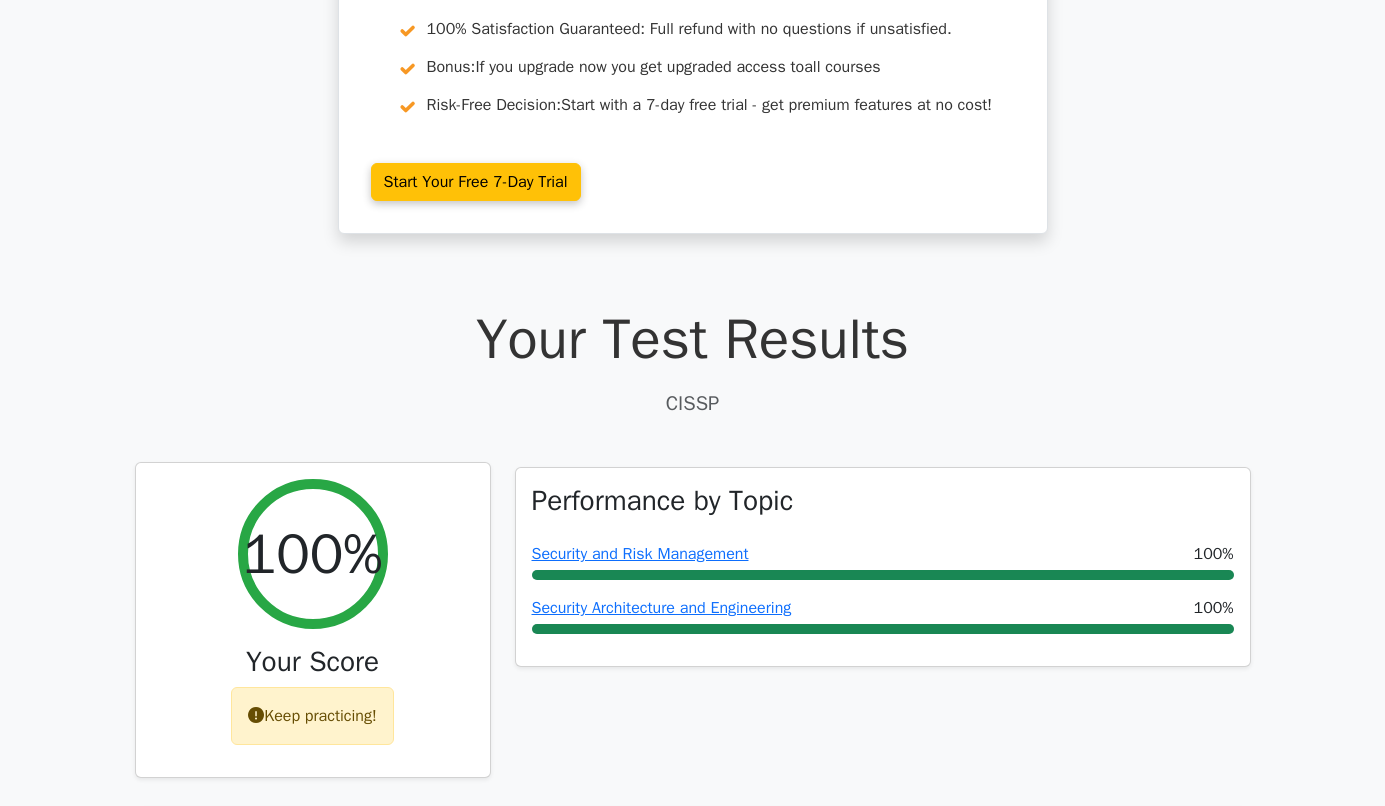 click on "Keep practicing!" at bounding box center (312, 716) 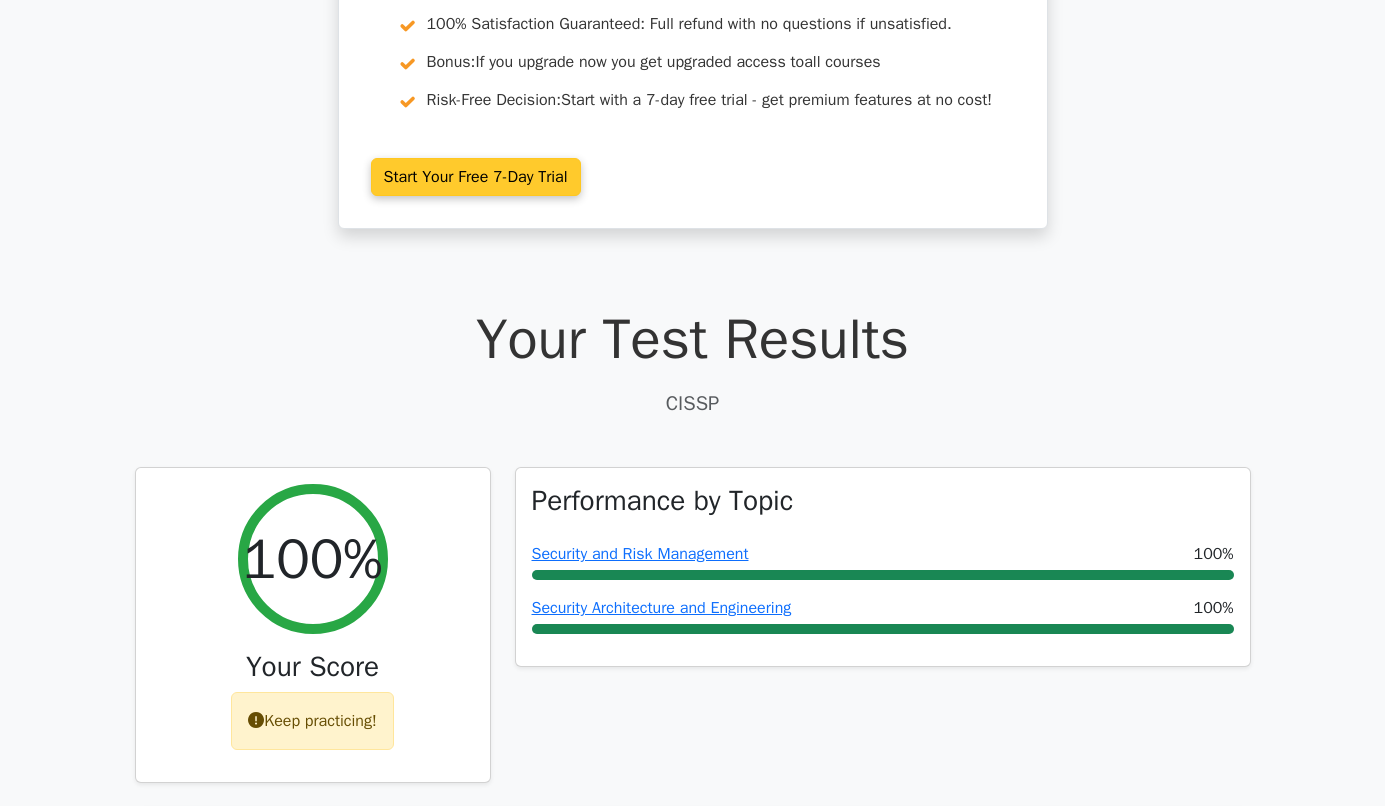 click on "Start Your Free 7-Day Trial" at bounding box center (476, 177) 